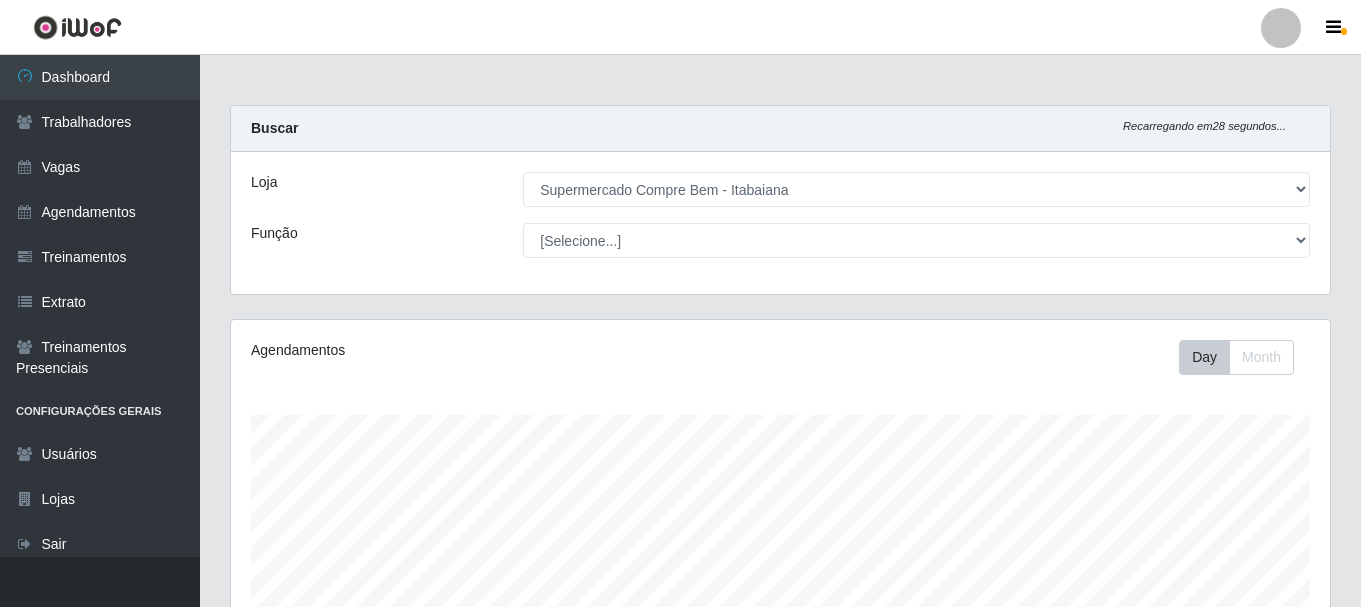 select on "264" 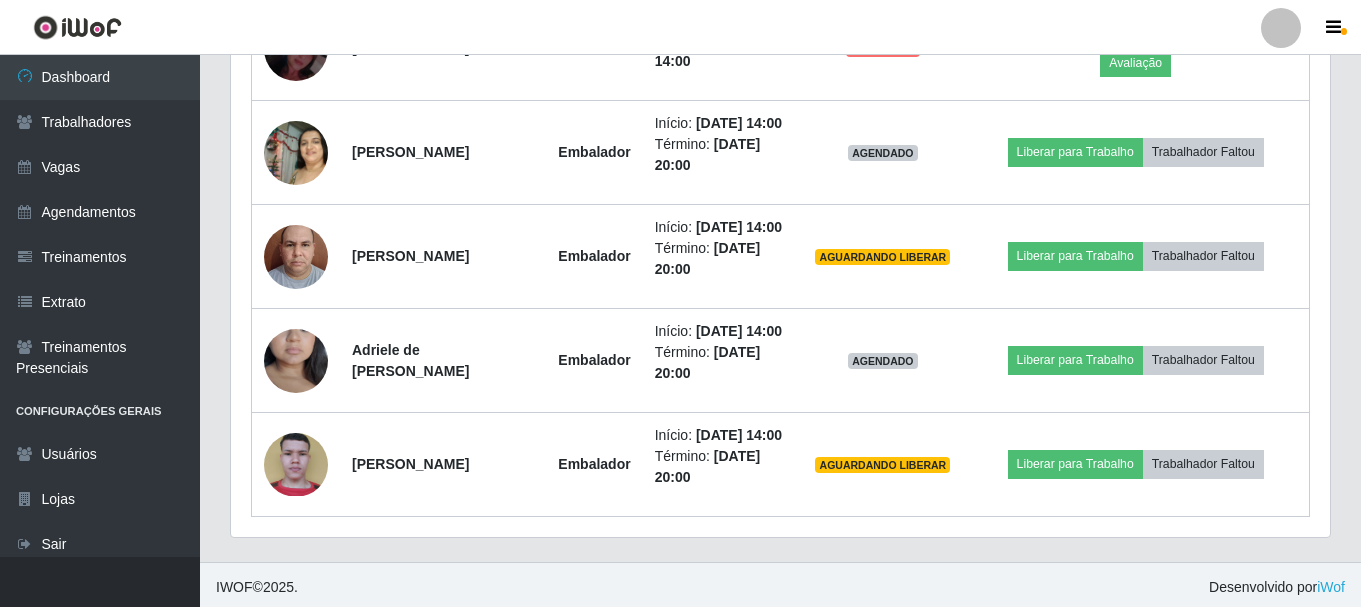 scroll, scrollTop: 999585, scrollLeft: 998901, axis: both 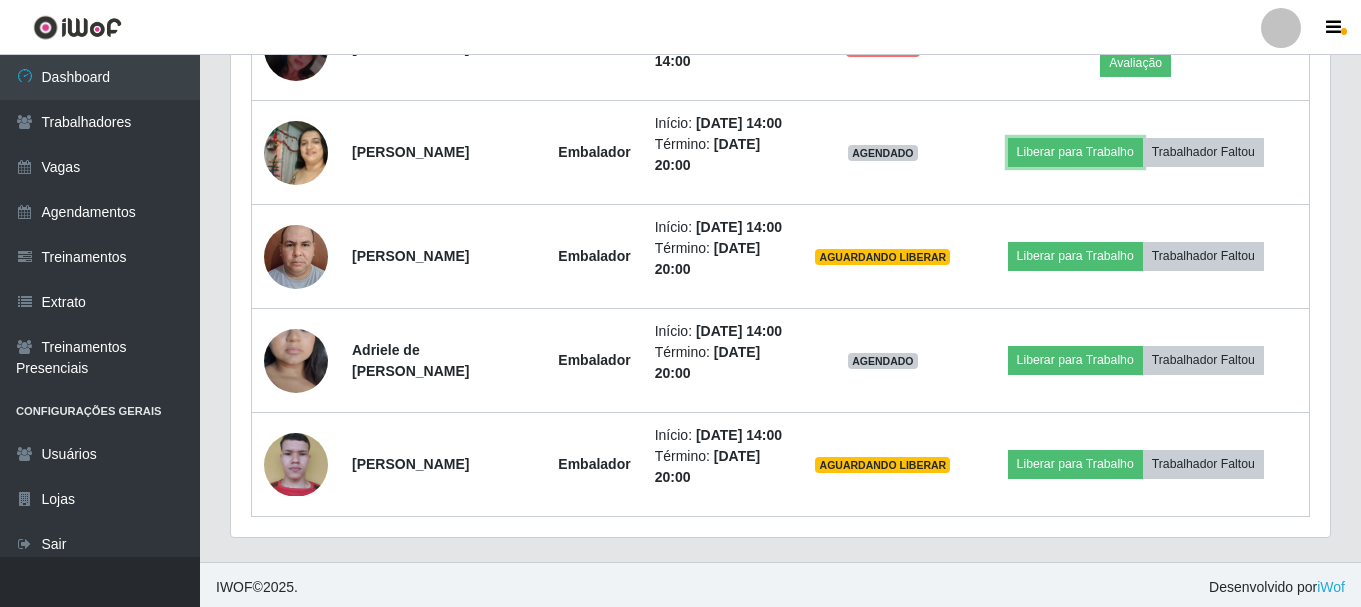 click on "Liberar para Trabalho" at bounding box center [1075, 152] 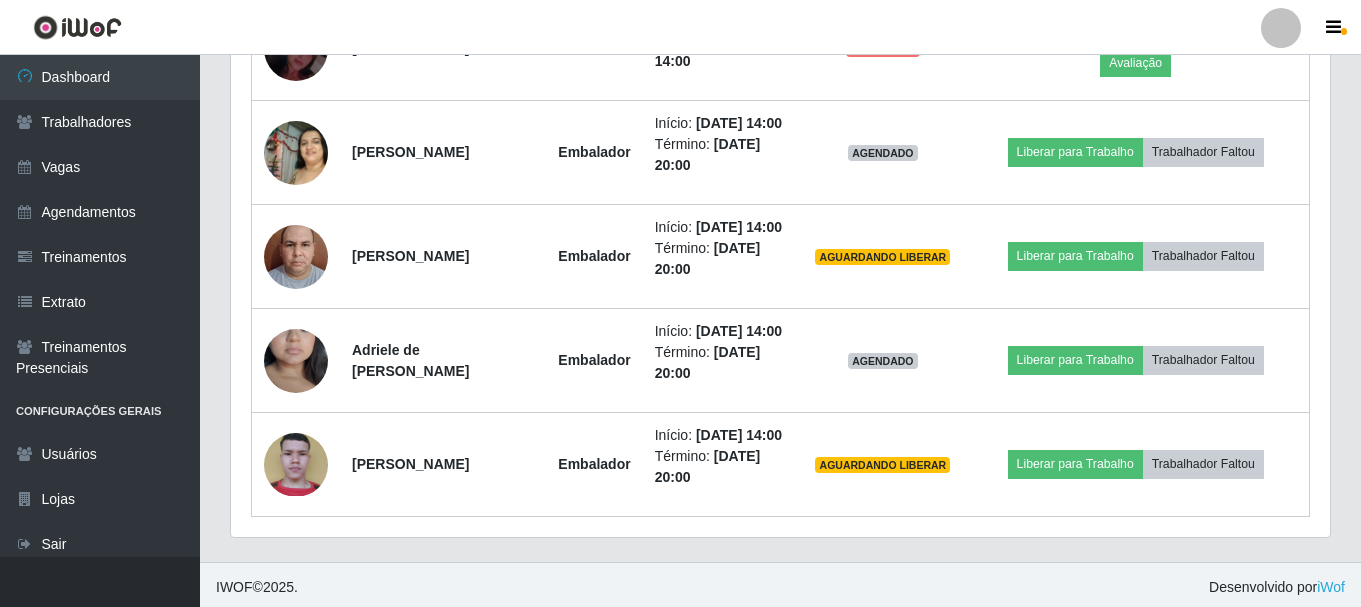 scroll, scrollTop: 999585, scrollLeft: 998911, axis: both 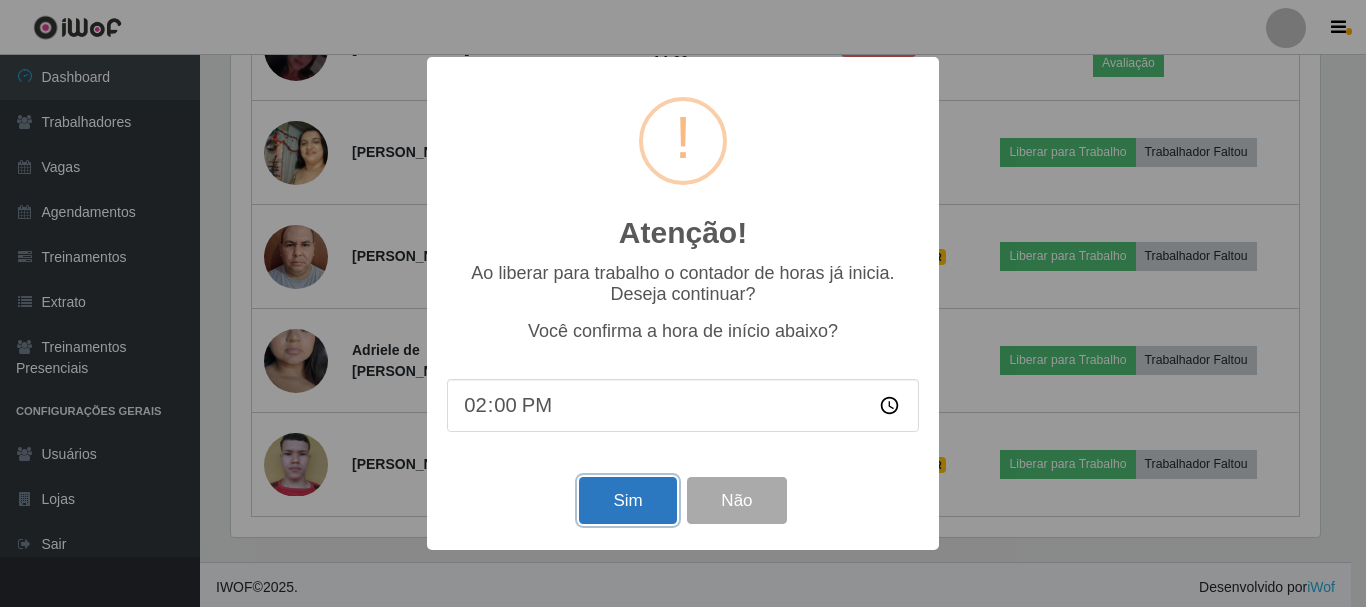 click on "Sim" at bounding box center (627, 500) 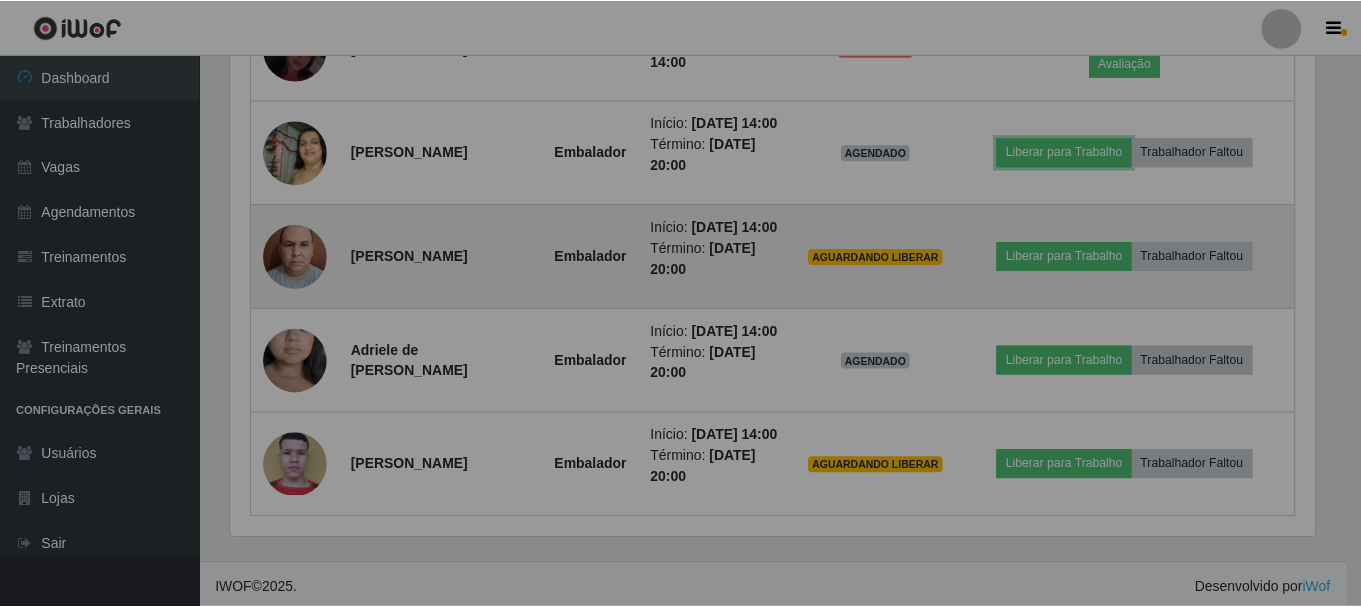 scroll, scrollTop: 999585, scrollLeft: 998901, axis: both 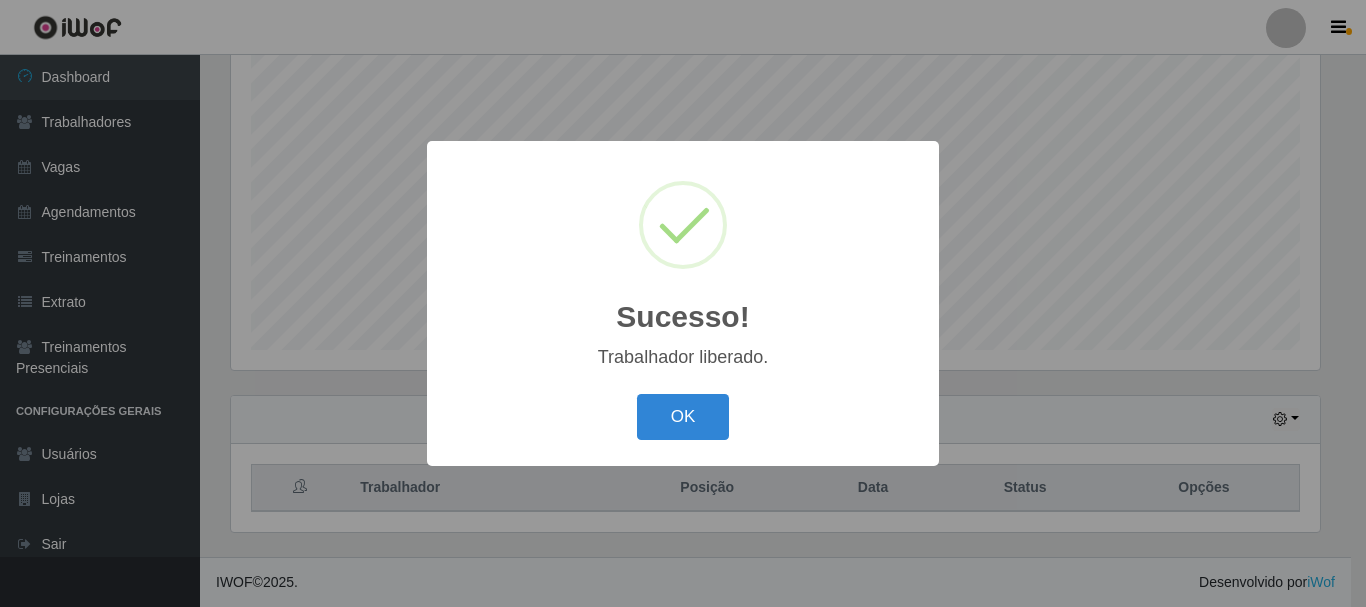 type 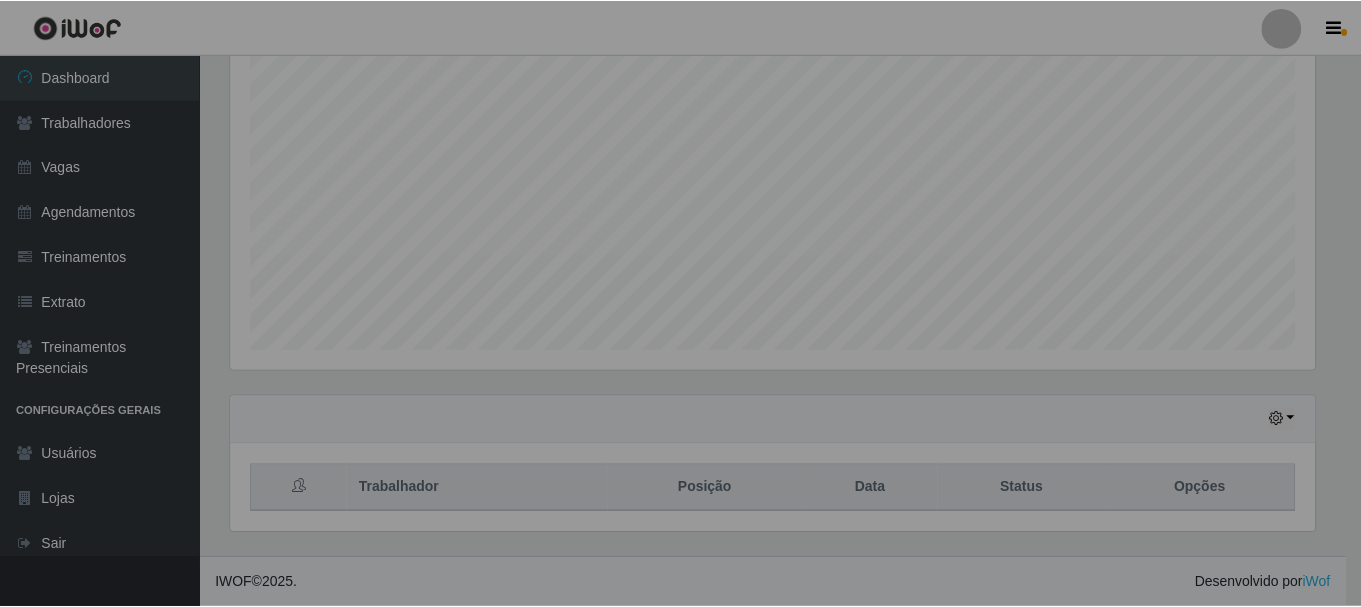 scroll, scrollTop: 999585, scrollLeft: 998901, axis: both 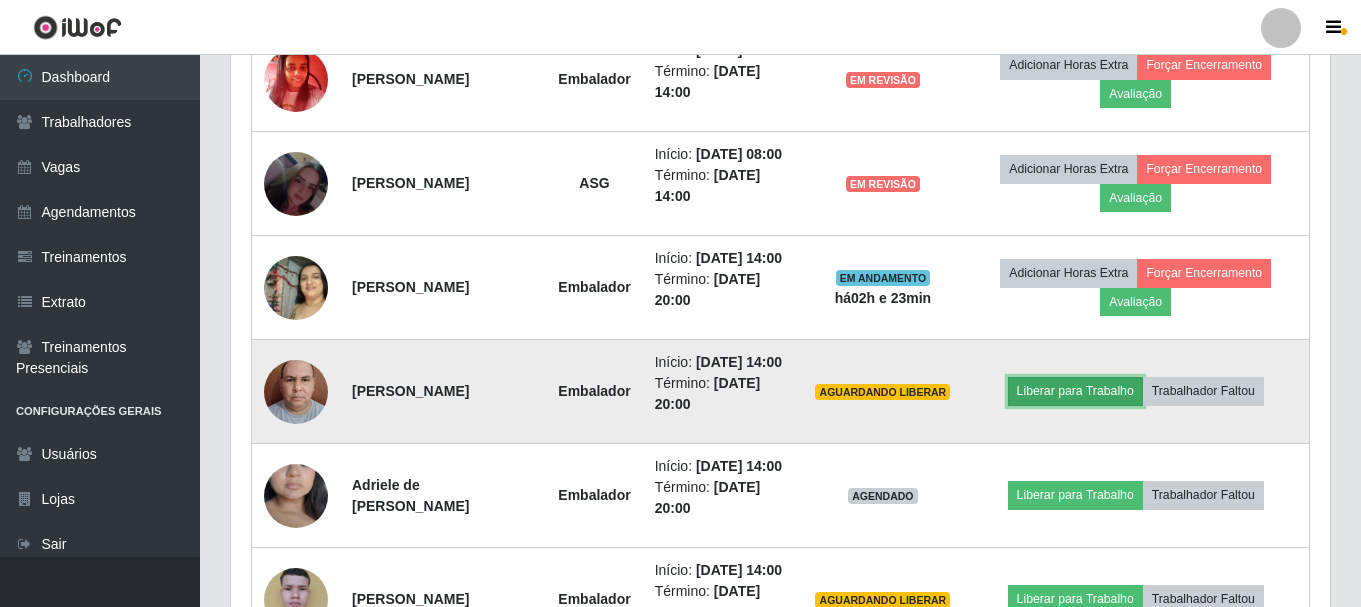 click on "Liberar para Trabalho" at bounding box center (1075, 391) 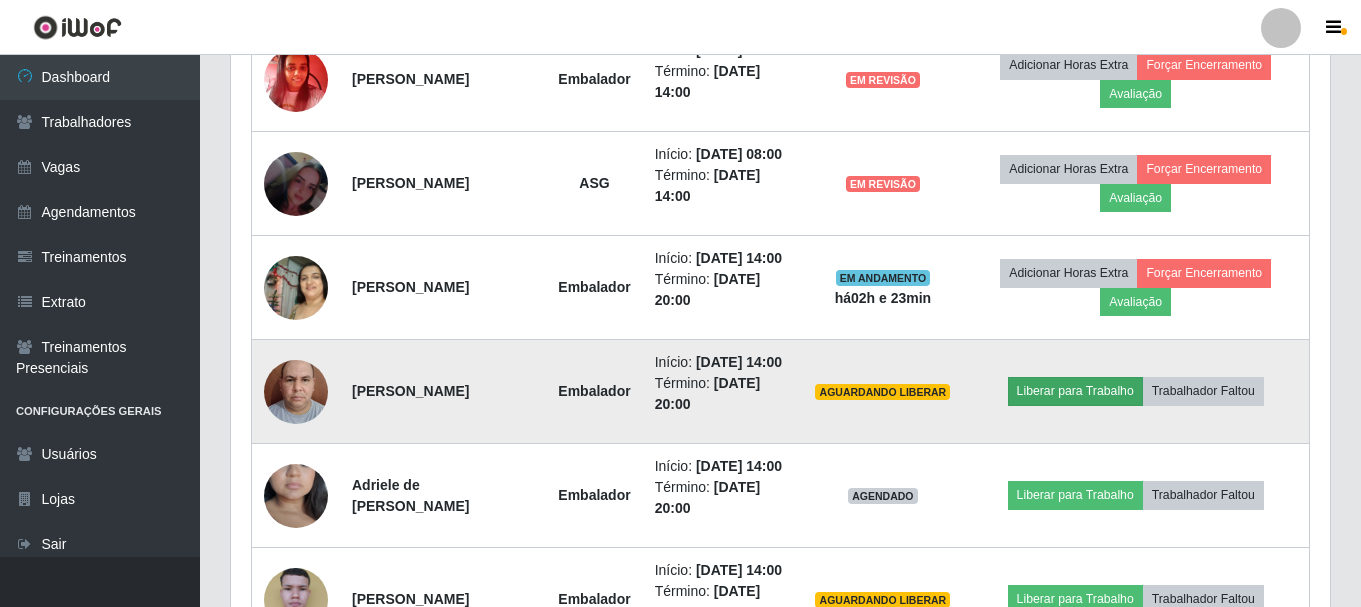 scroll, scrollTop: 999585, scrollLeft: 998911, axis: both 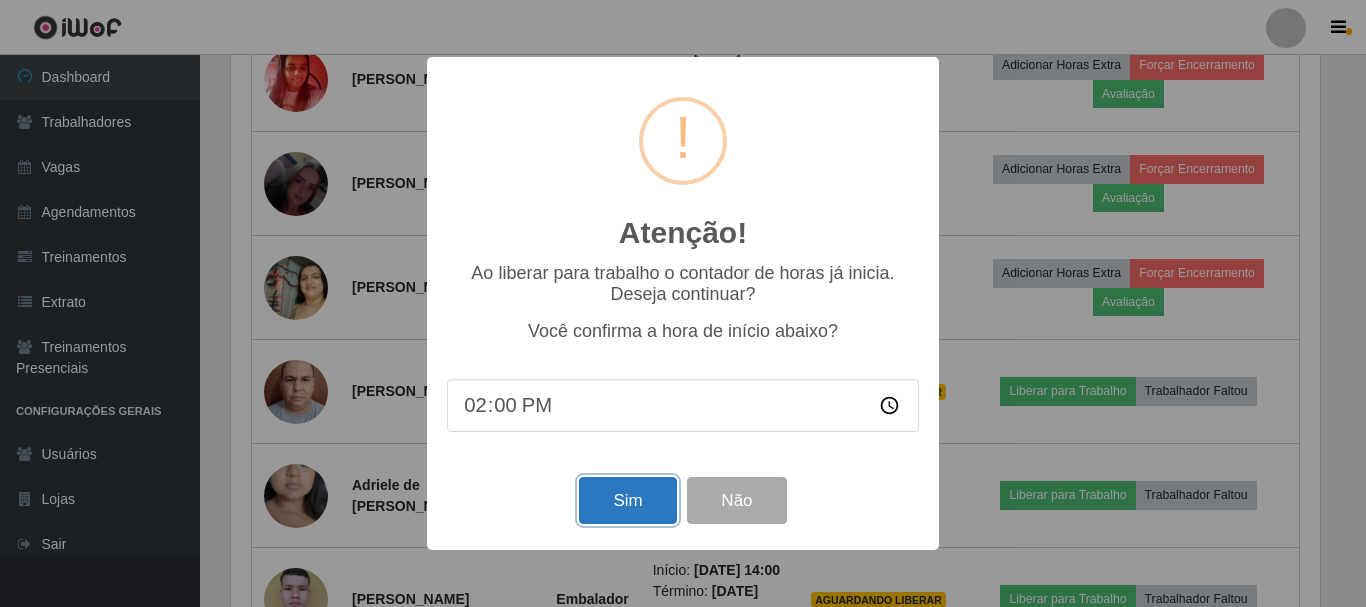 click on "Sim" at bounding box center (627, 500) 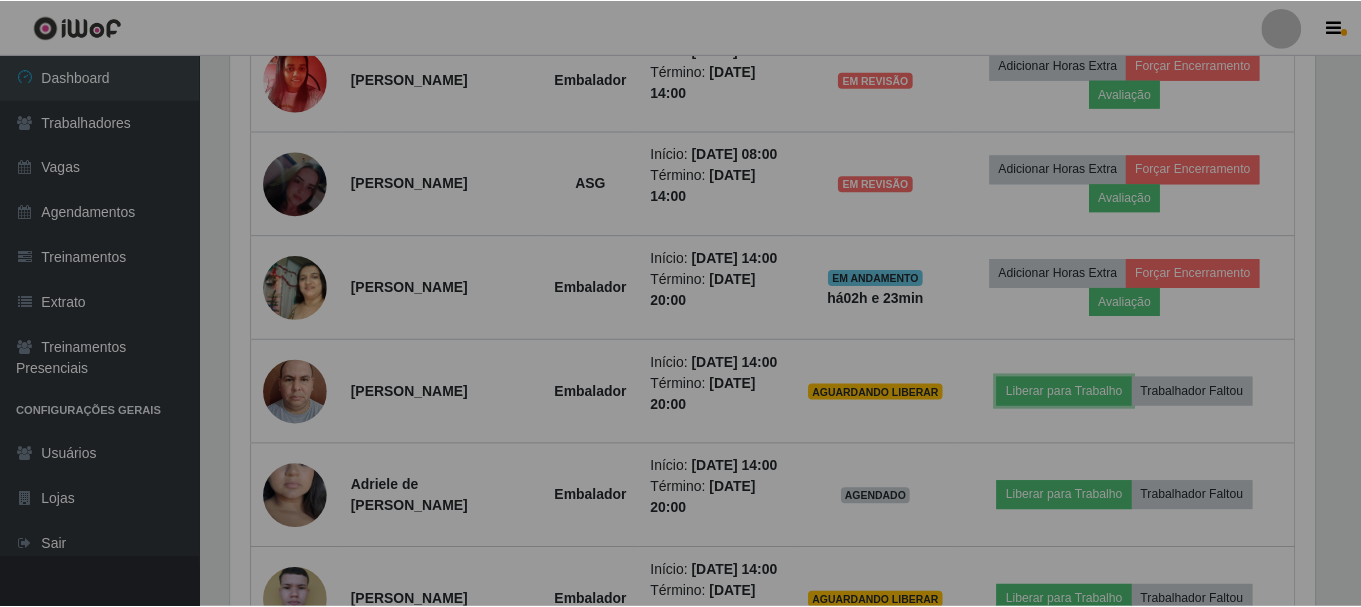scroll, scrollTop: 999585, scrollLeft: 998901, axis: both 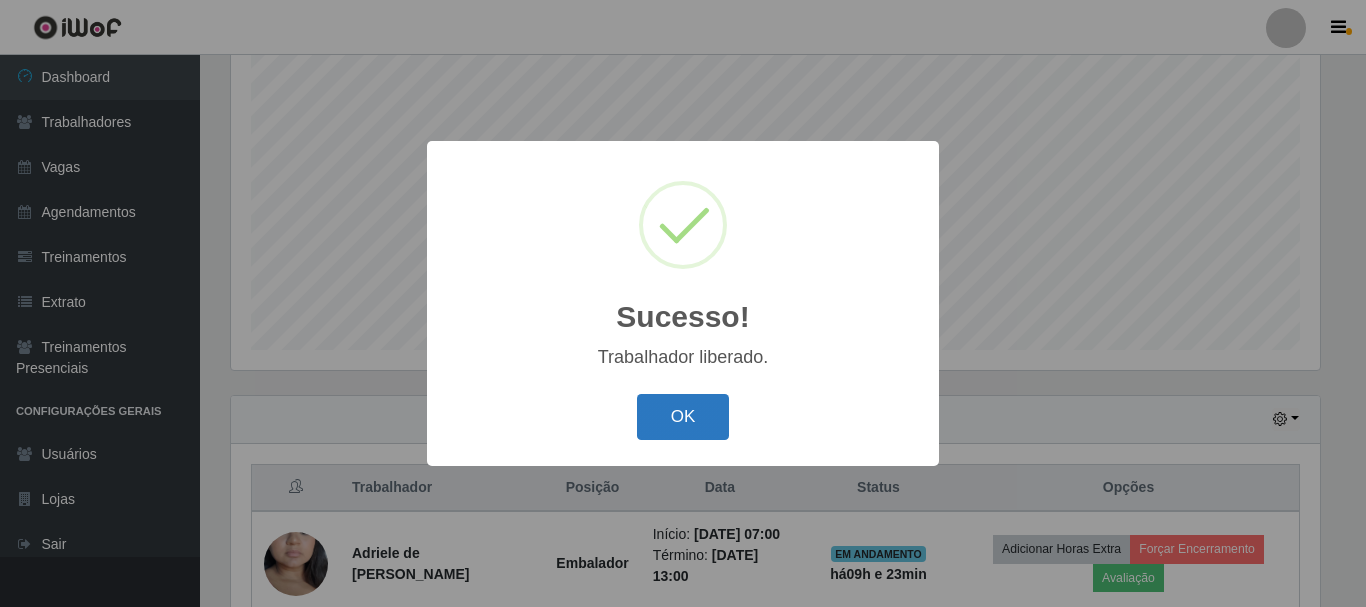 click on "OK" at bounding box center [683, 417] 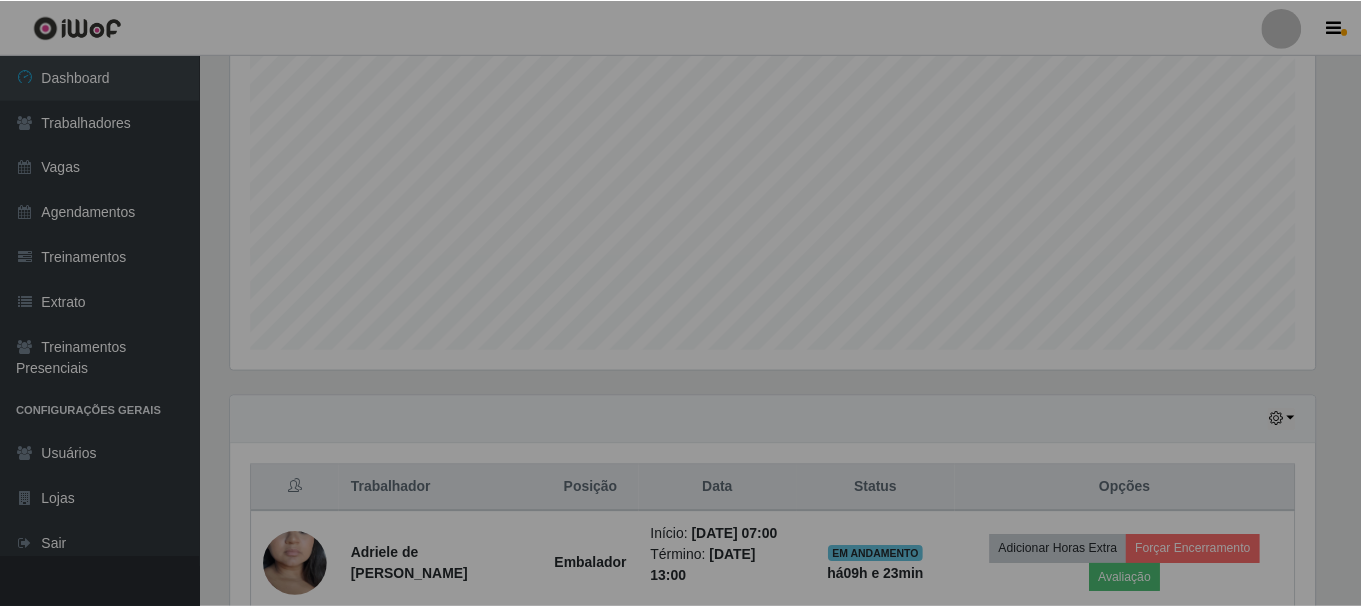 scroll, scrollTop: 465, scrollLeft: 0, axis: vertical 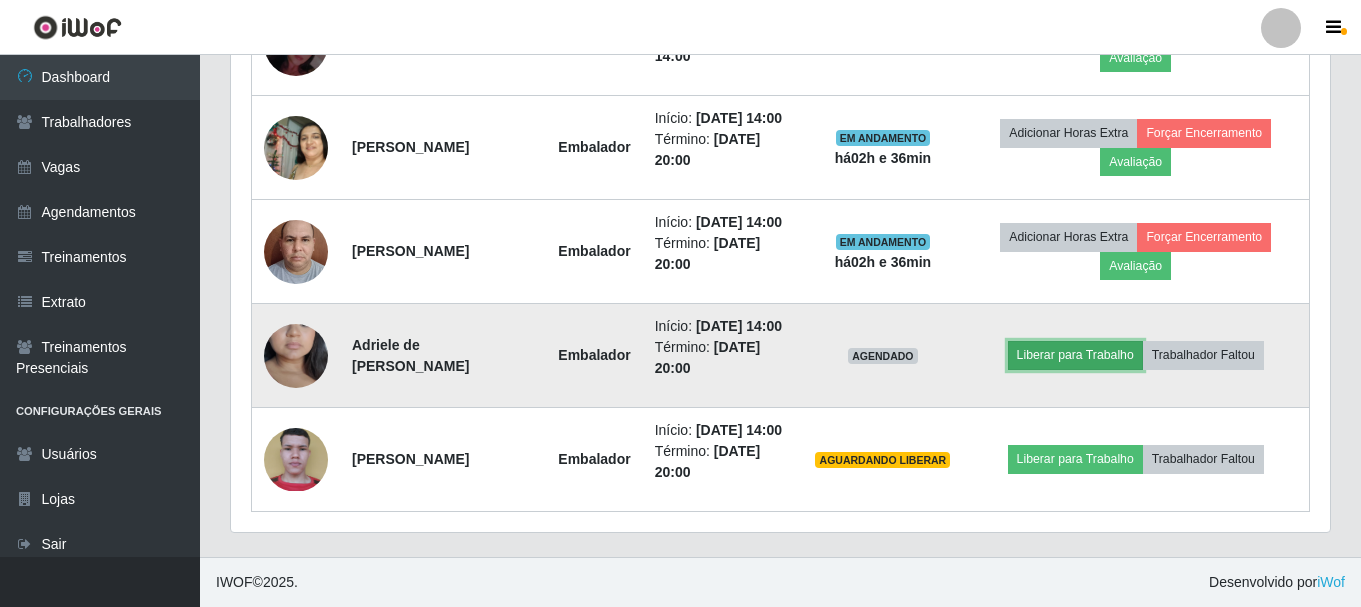 click on "Liberar para Trabalho" at bounding box center [1075, 355] 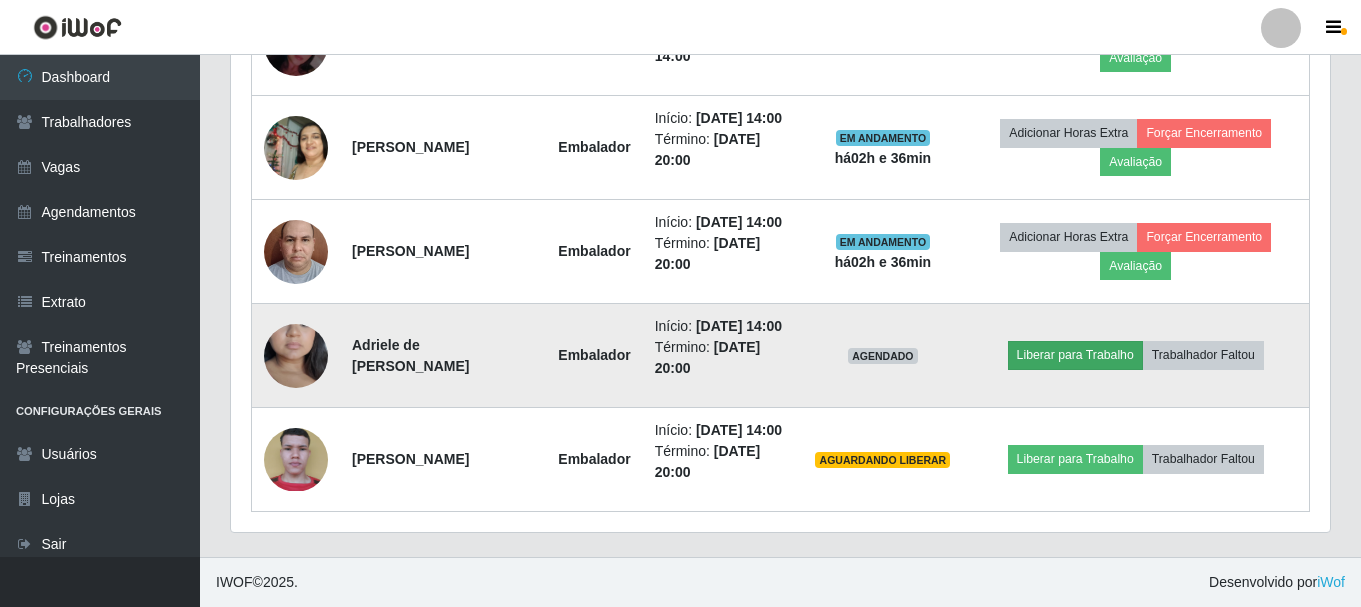 scroll, scrollTop: 999585, scrollLeft: 998911, axis: both 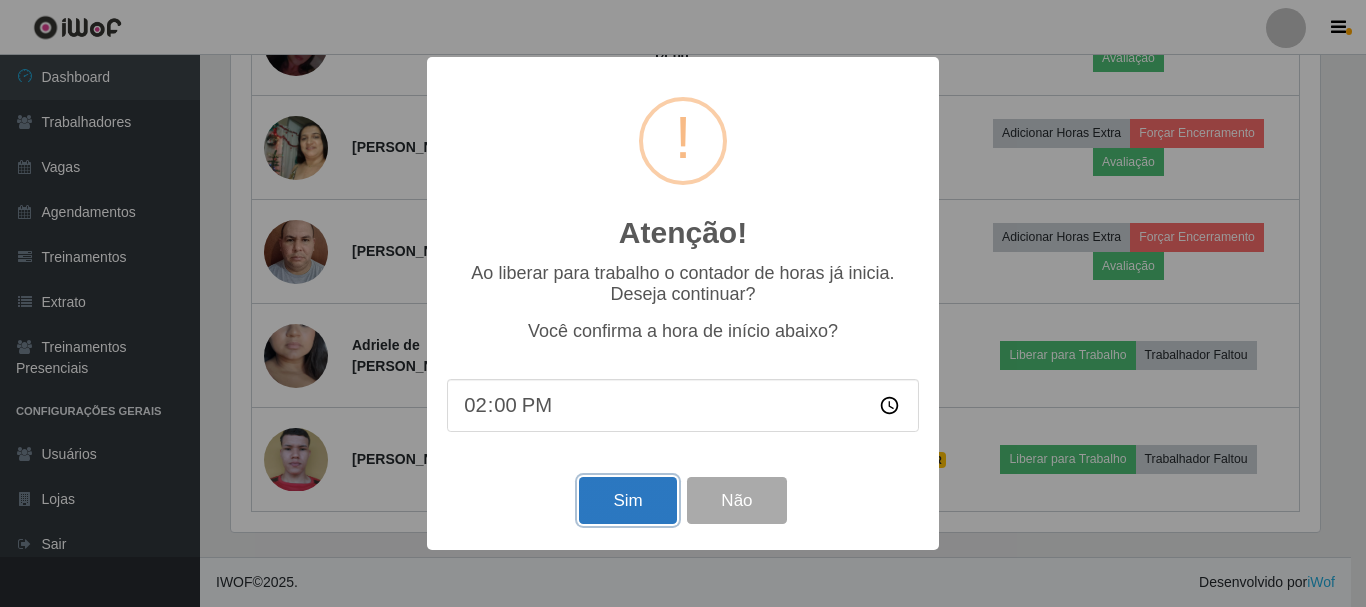click on "Sim" at bounding box center (627, 500) 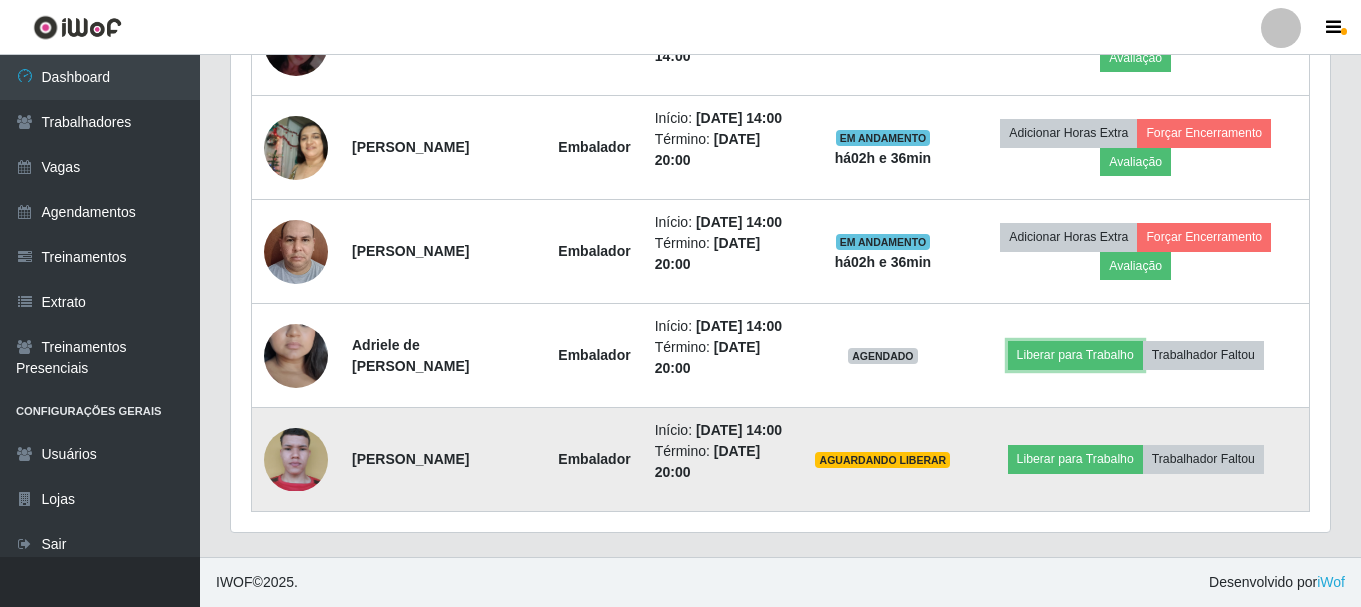scroll, scrollTop: 999585, scrollLeft: 998901, axis: both 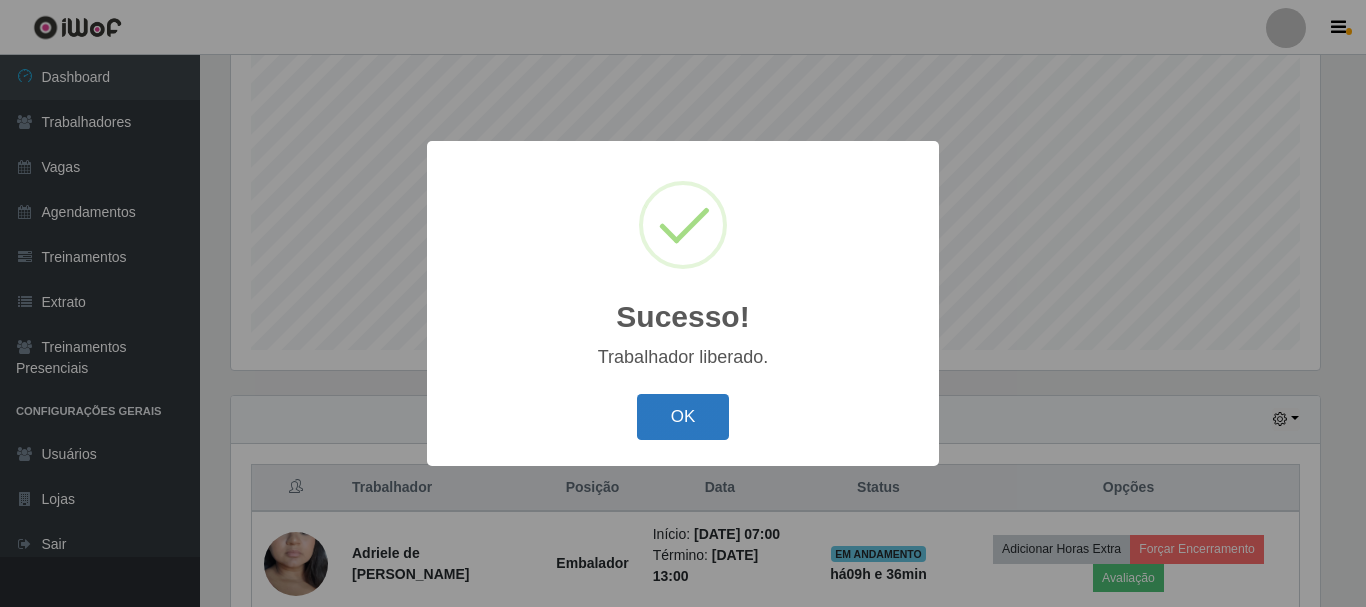 click on "OK" at bounding box center (683, 417) 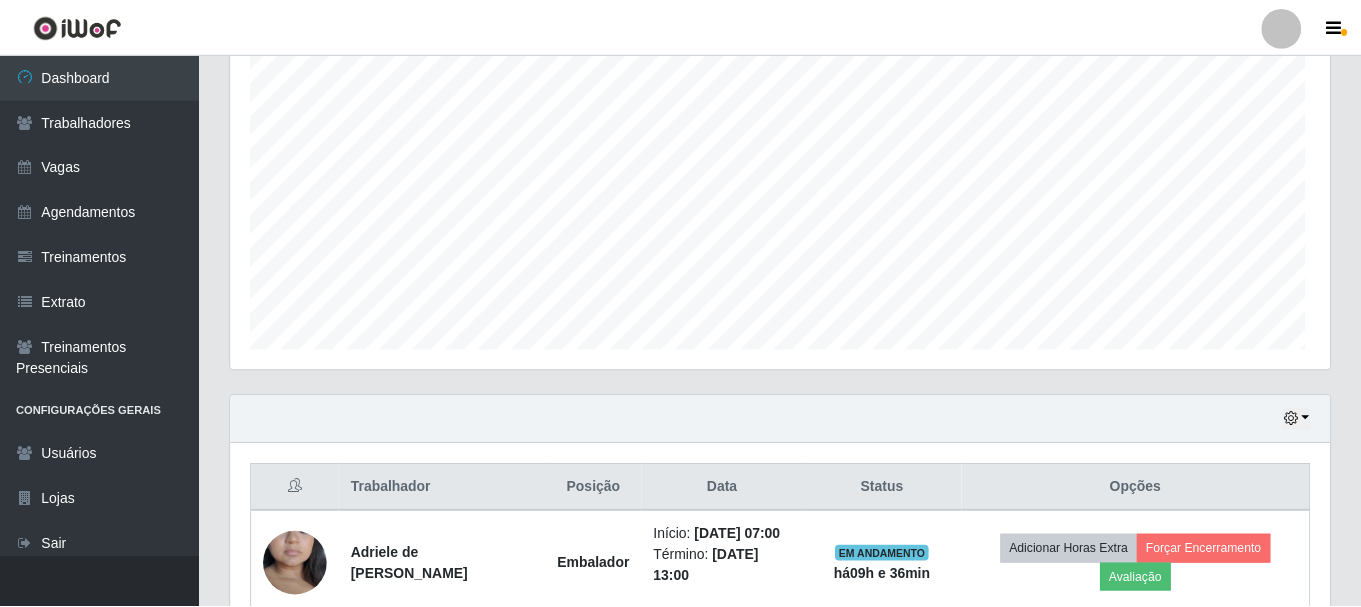 scroll, scrollTop: 999585, scrollLeft: 998901, axis: both 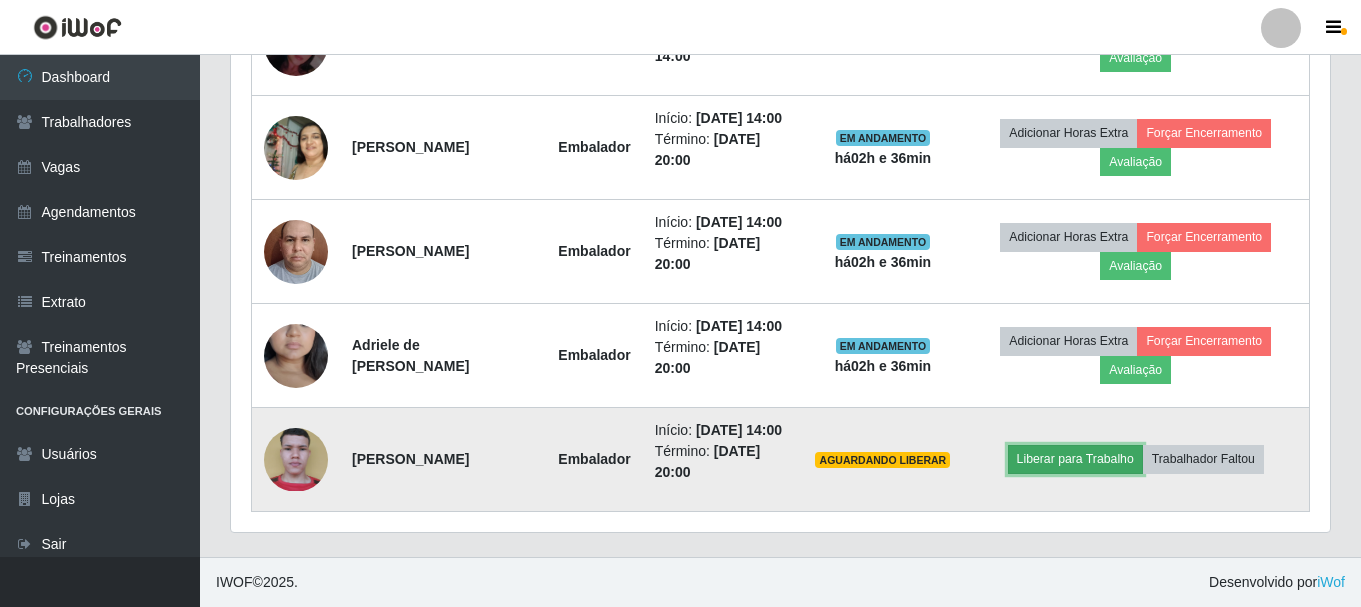 click on "Liberar para Trabalho" at bounding box center [1075, 459] 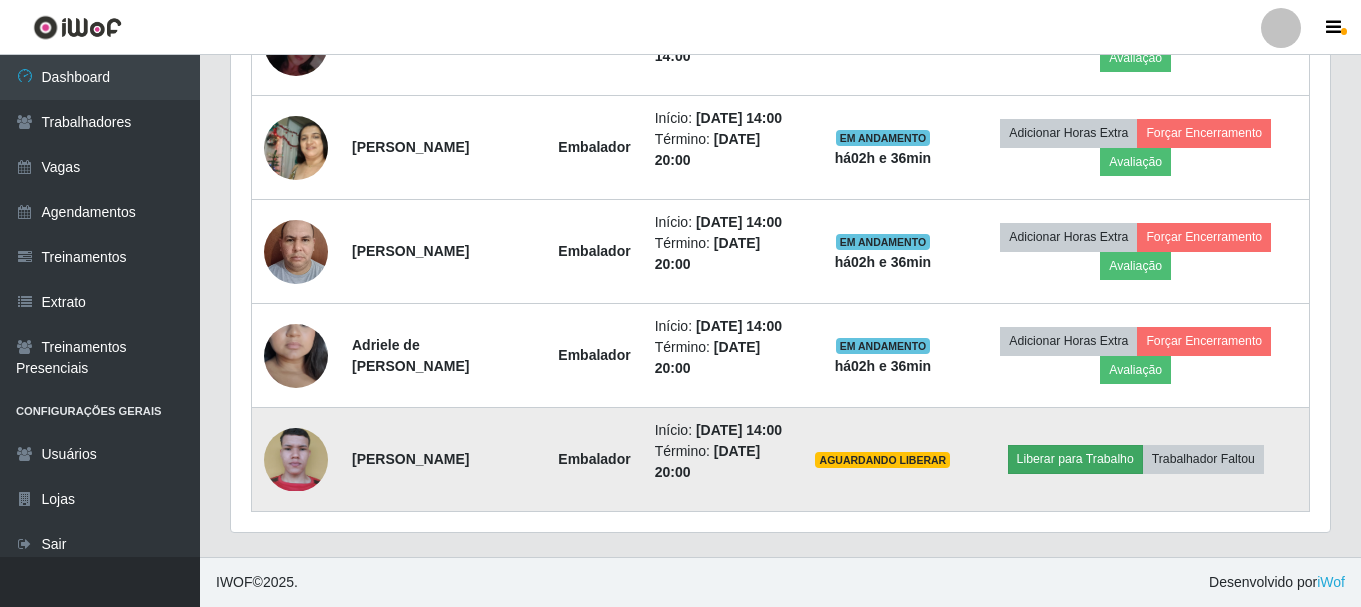 scroll, scrollTop: 999585, scrollLeft: 998911, axis: both 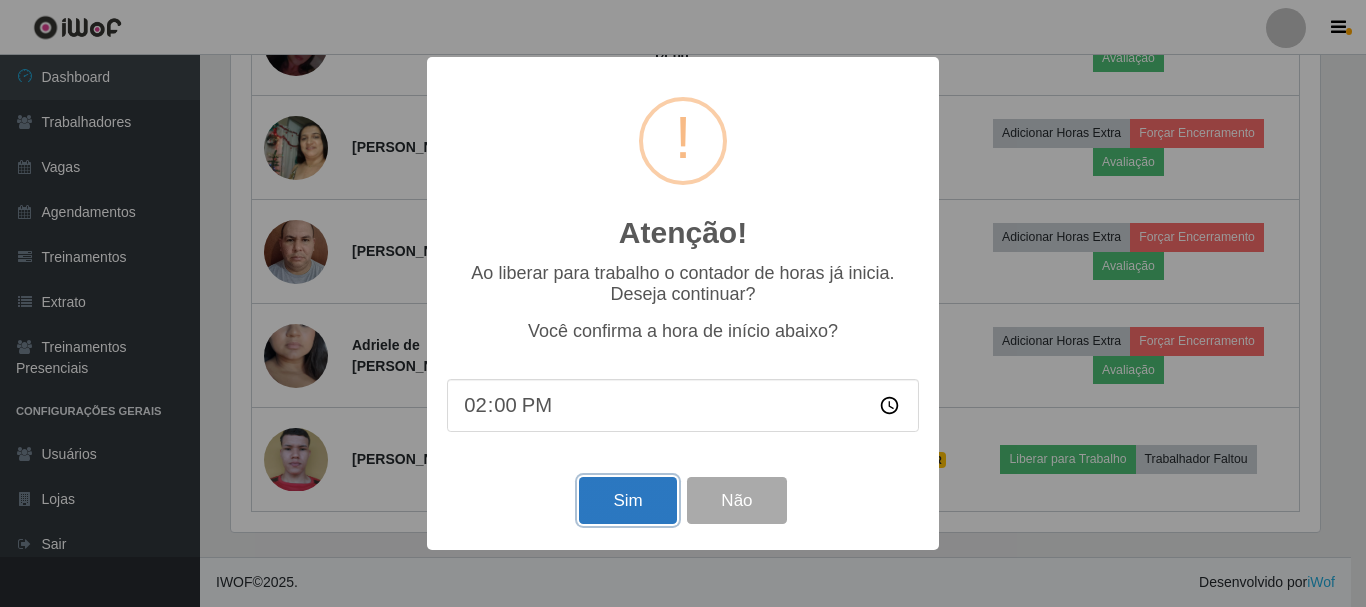 click on "Sim" at bounding box center (627, 500) 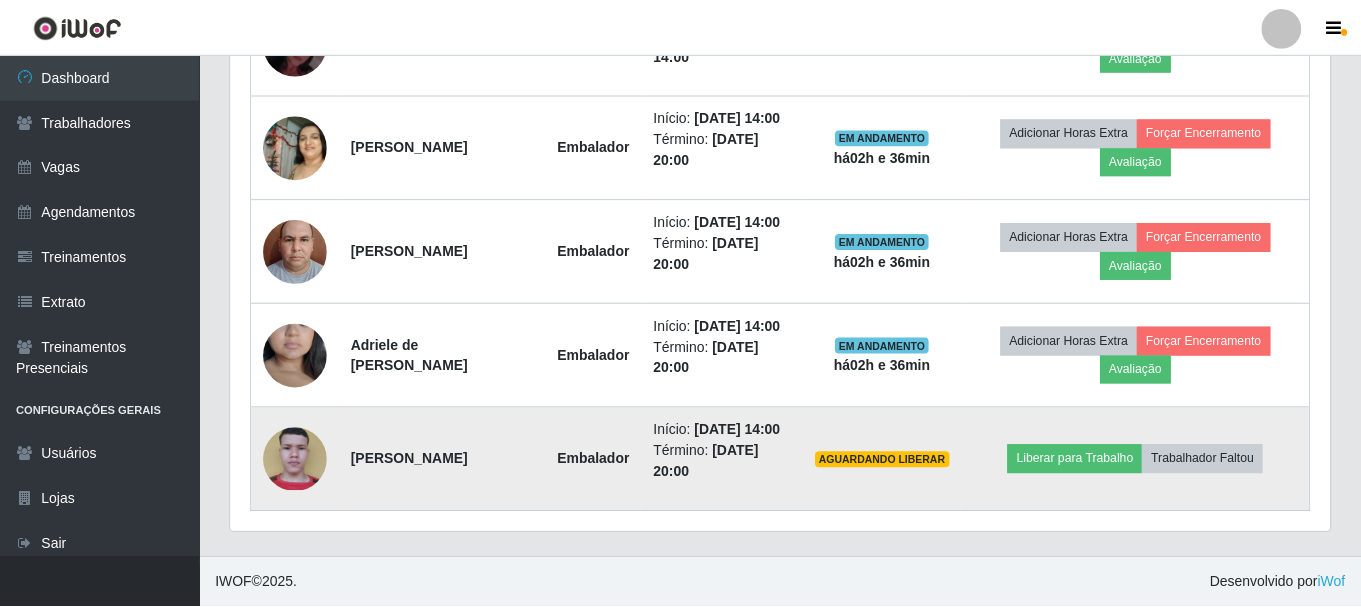 scroll, scrollTop: 999585, scrollLeft: 998901, axis: both 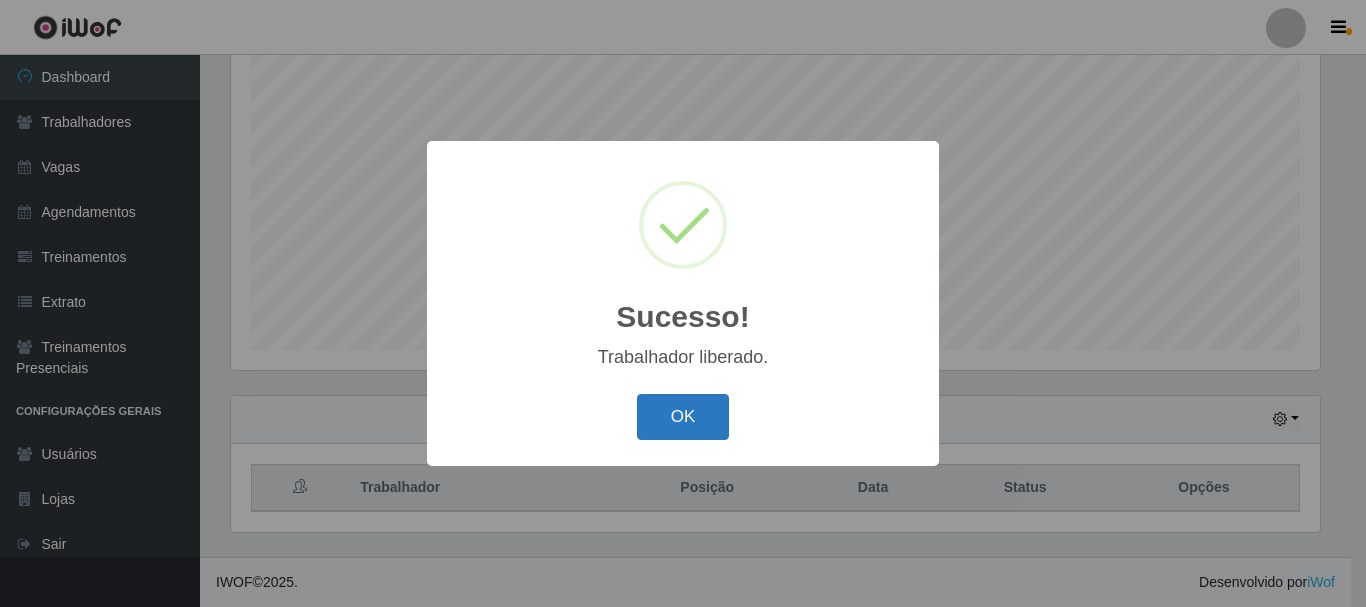 click on "OK" at bounding box center [683, 417] 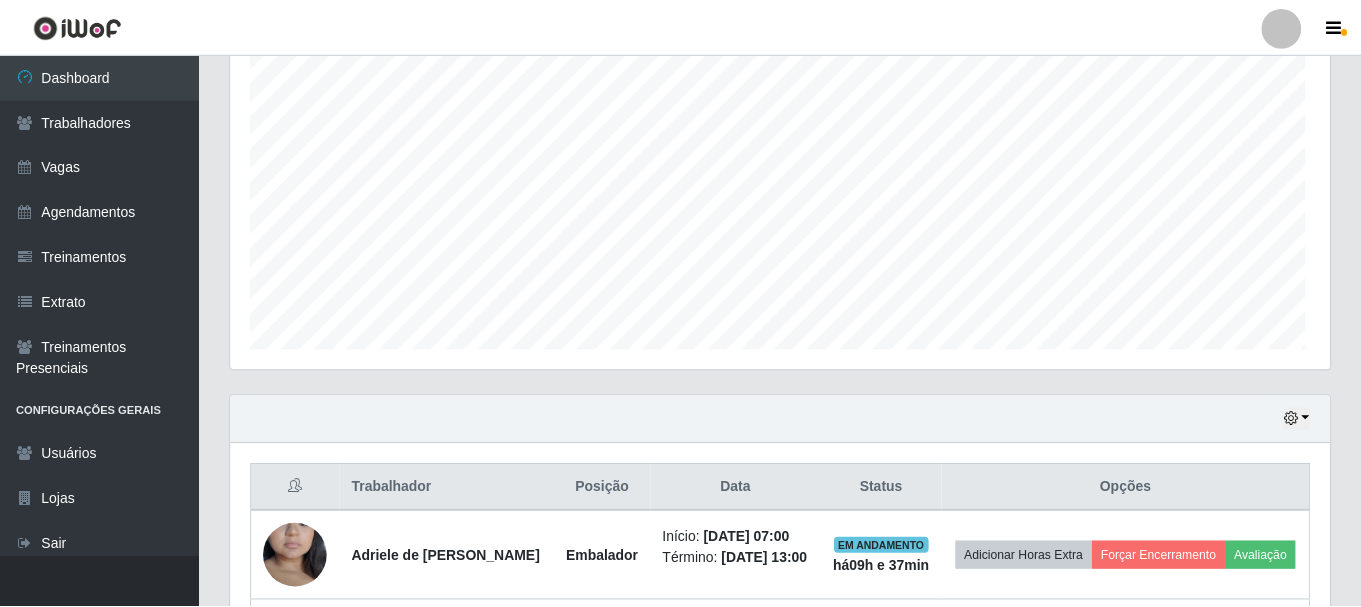 scroll, scrollTop: 665, scrollLeft: 0, axis: vertical 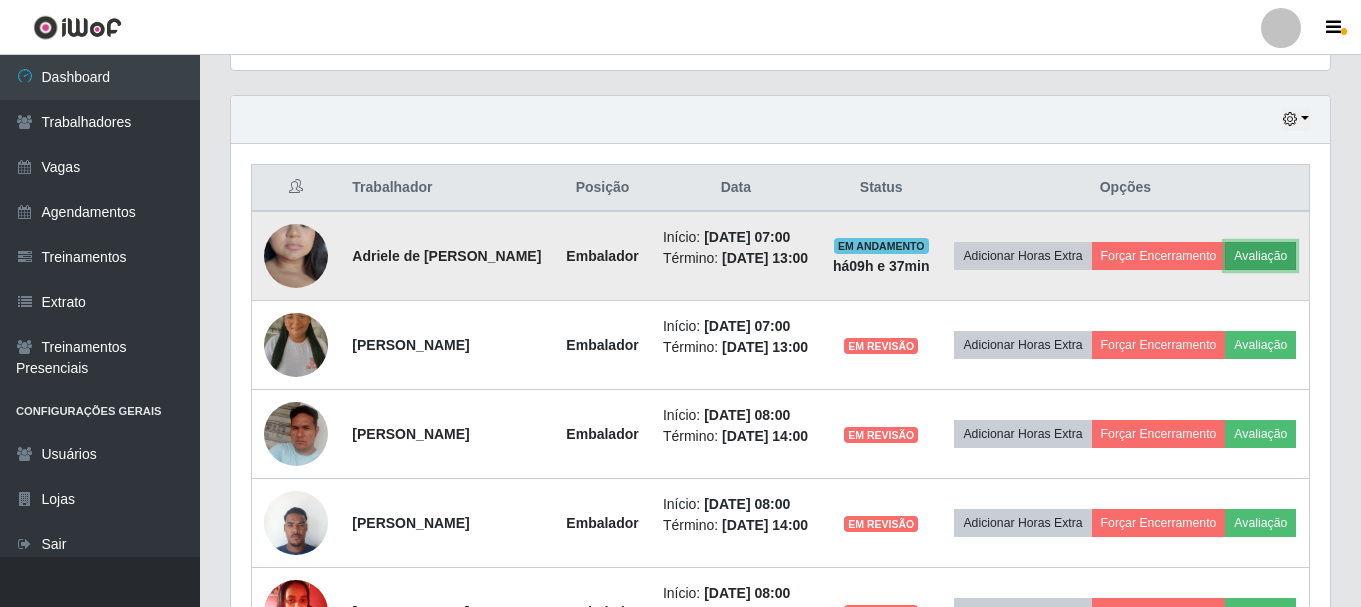 click on "Avaliação" at bounding box center (1260, 256) 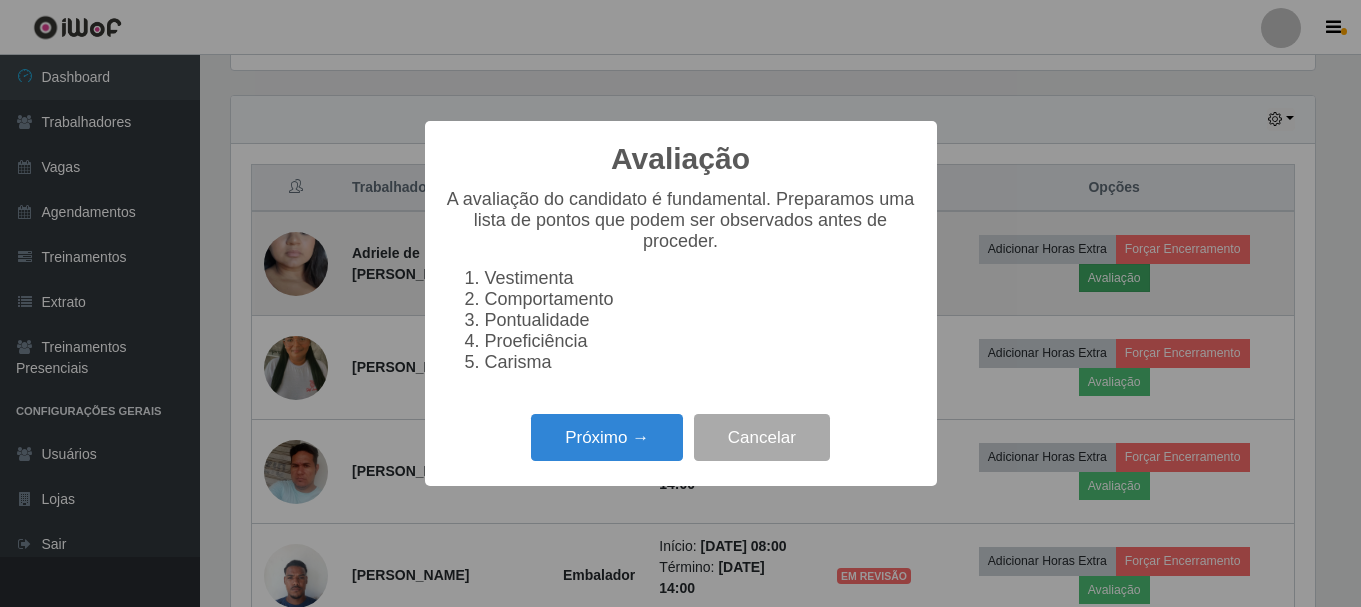 scroll, scrollTop: 999585, scrollLeft: 998911, axis: both 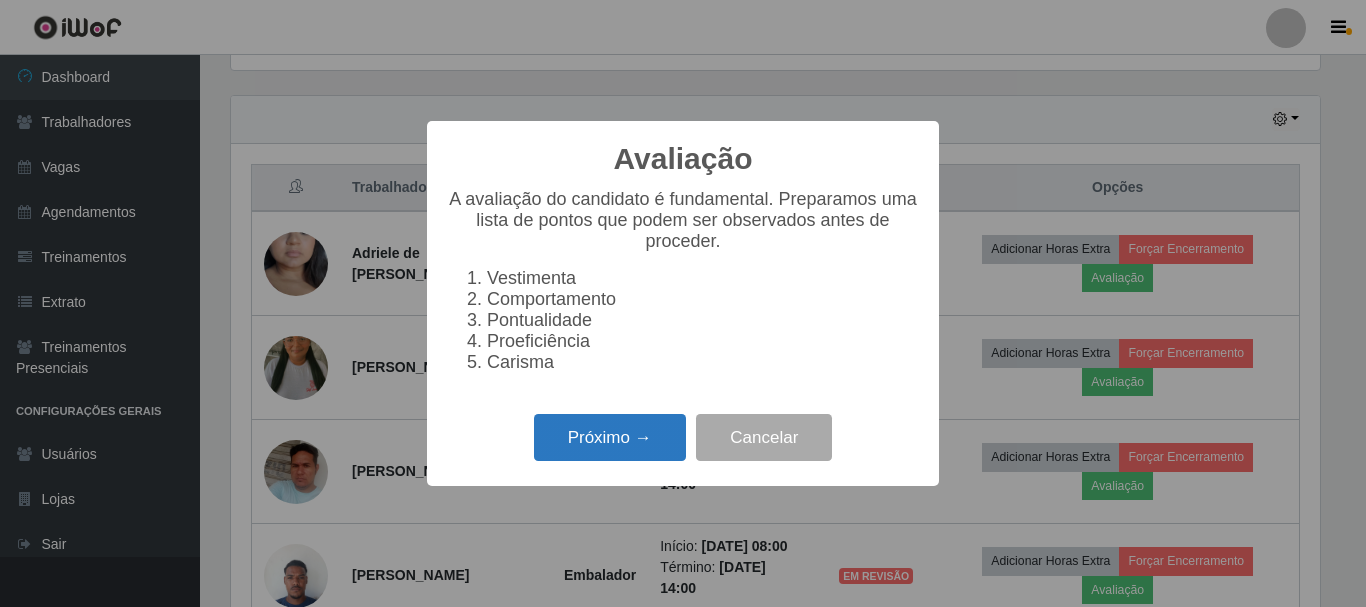 click on "Próximo →" at bounding box center [610, 437] 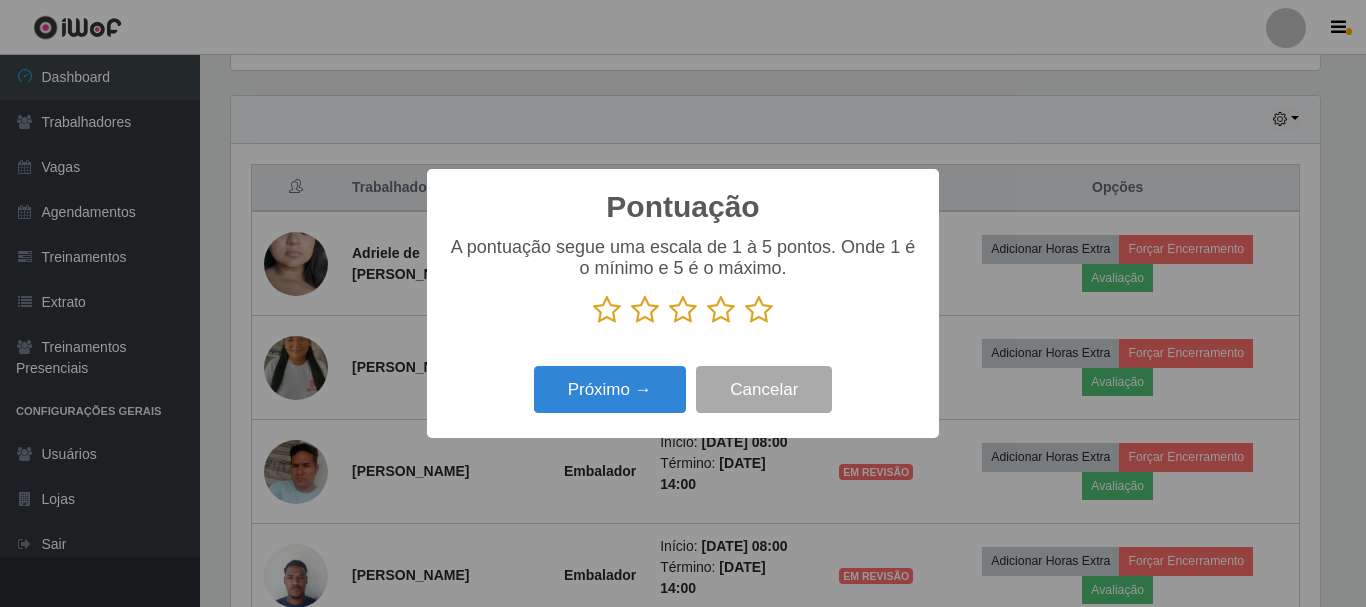 scroll, scrollTop: 999585, scrollLeft: 998911, axis: both 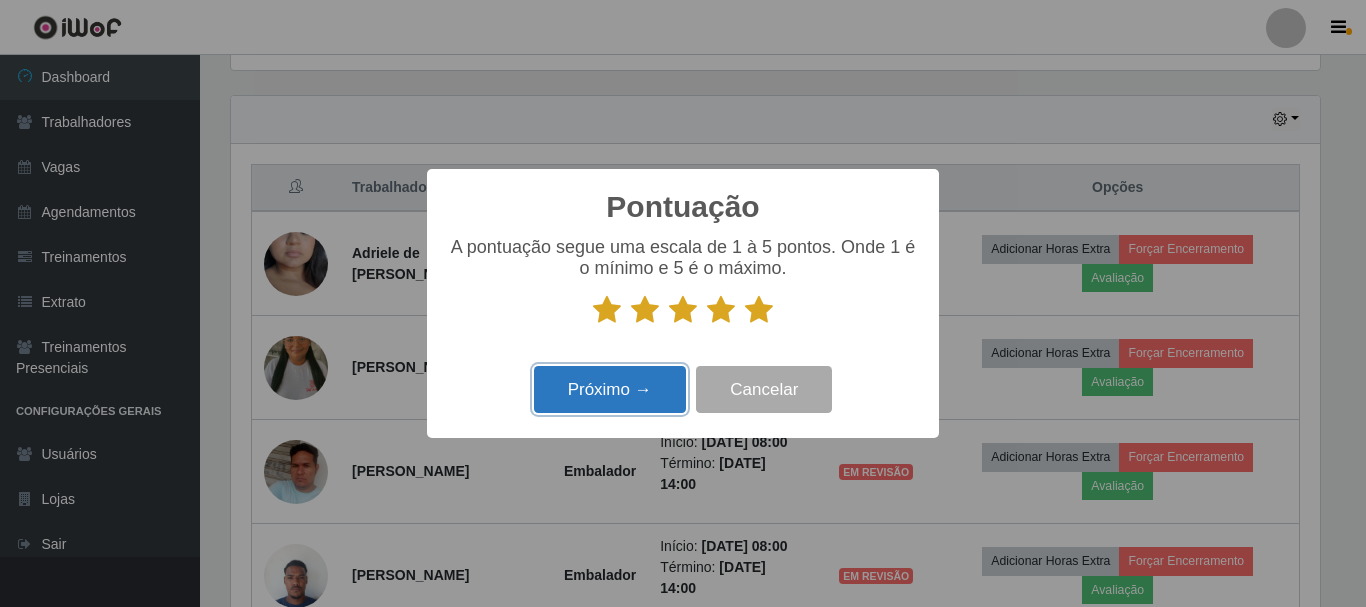click on "Próximo →" at bounding box center [610, 389] 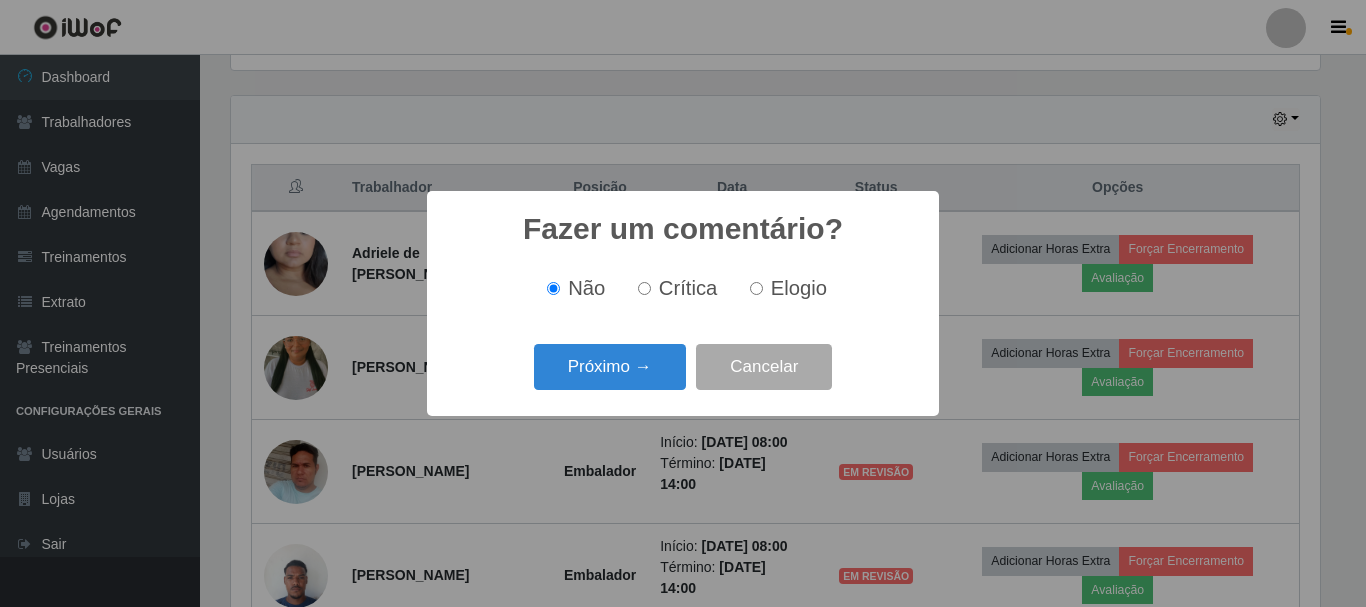 scroll, scrollTop: 999585, scrollLeft: 998911, axis: both 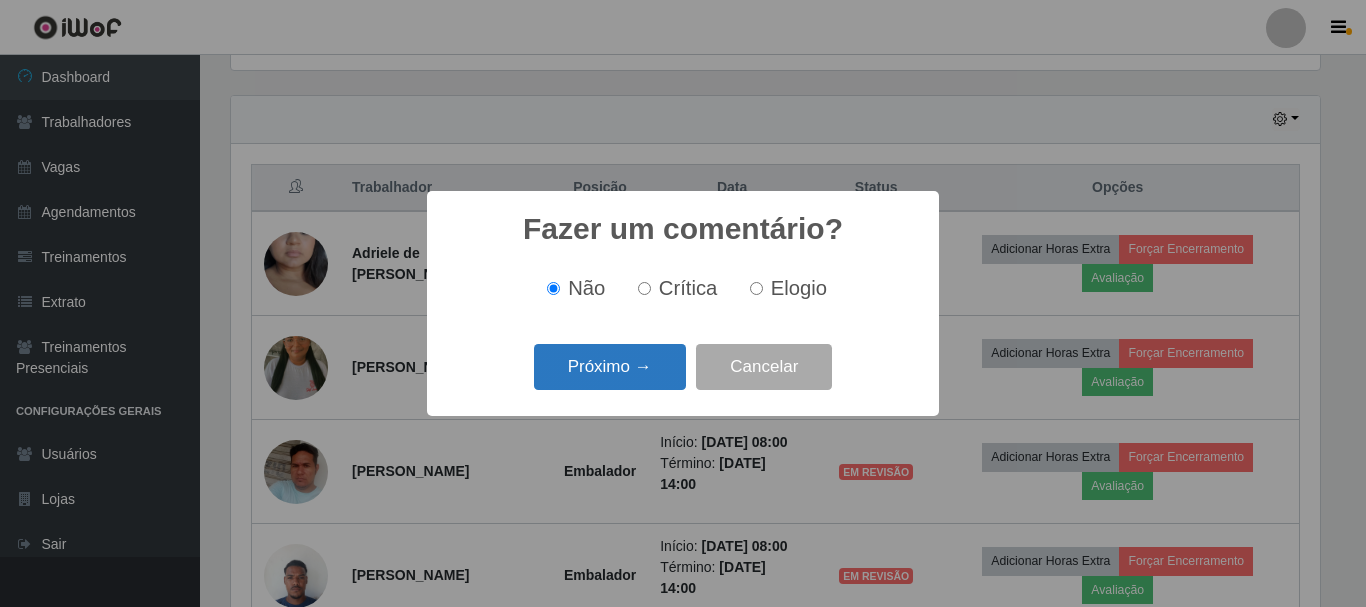 click on "Próximo →" at bounding box center (610, 367) 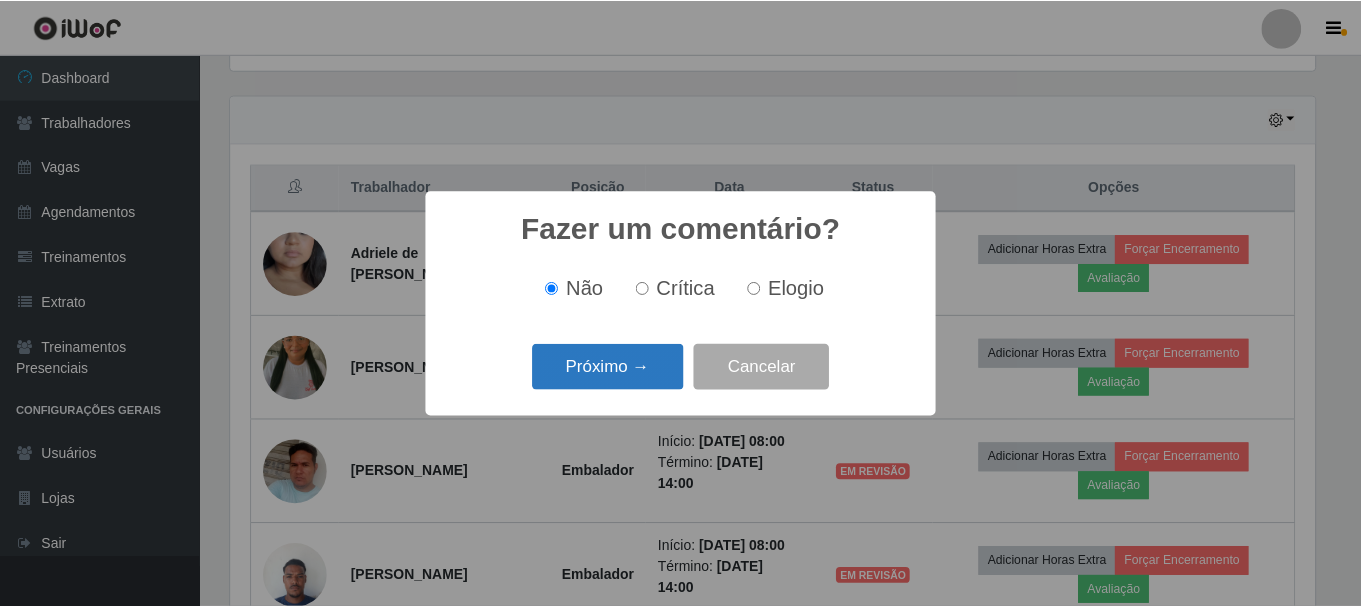 scroll, scrollTop: 999585, scrollLeft: 998911, axis: both 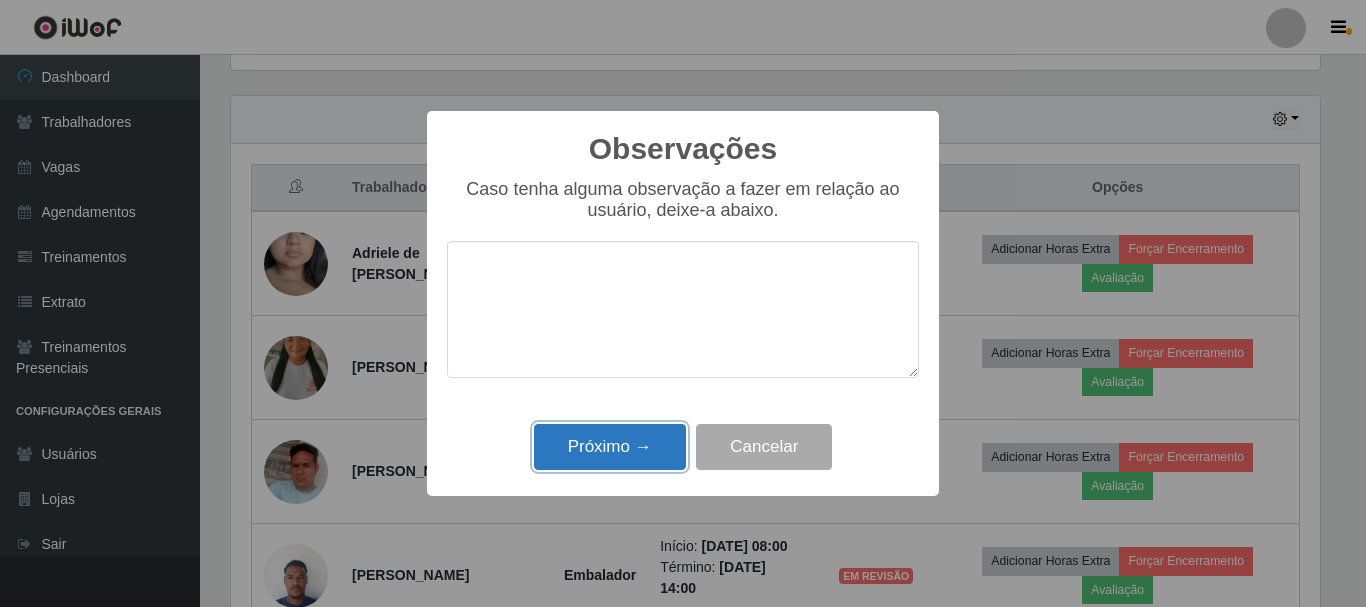click on "Próximo →" at bounding box center (610, 447) 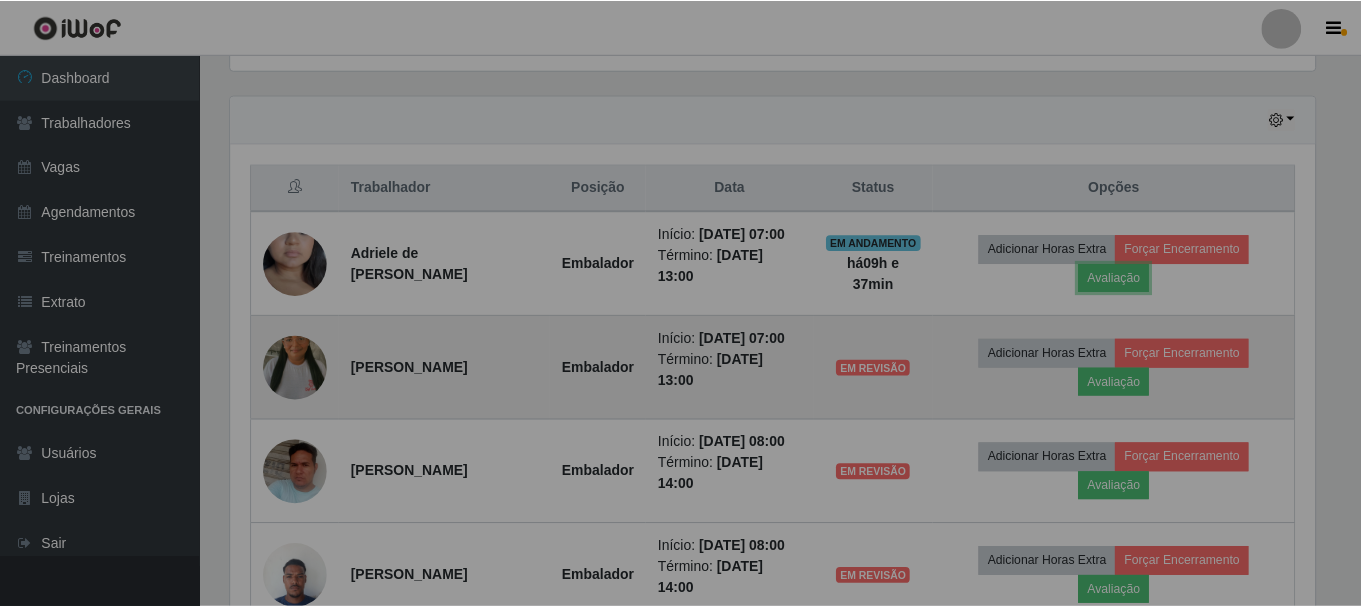 scroll, scrollTop: 999585, scrollLeft: 998901, axis: both 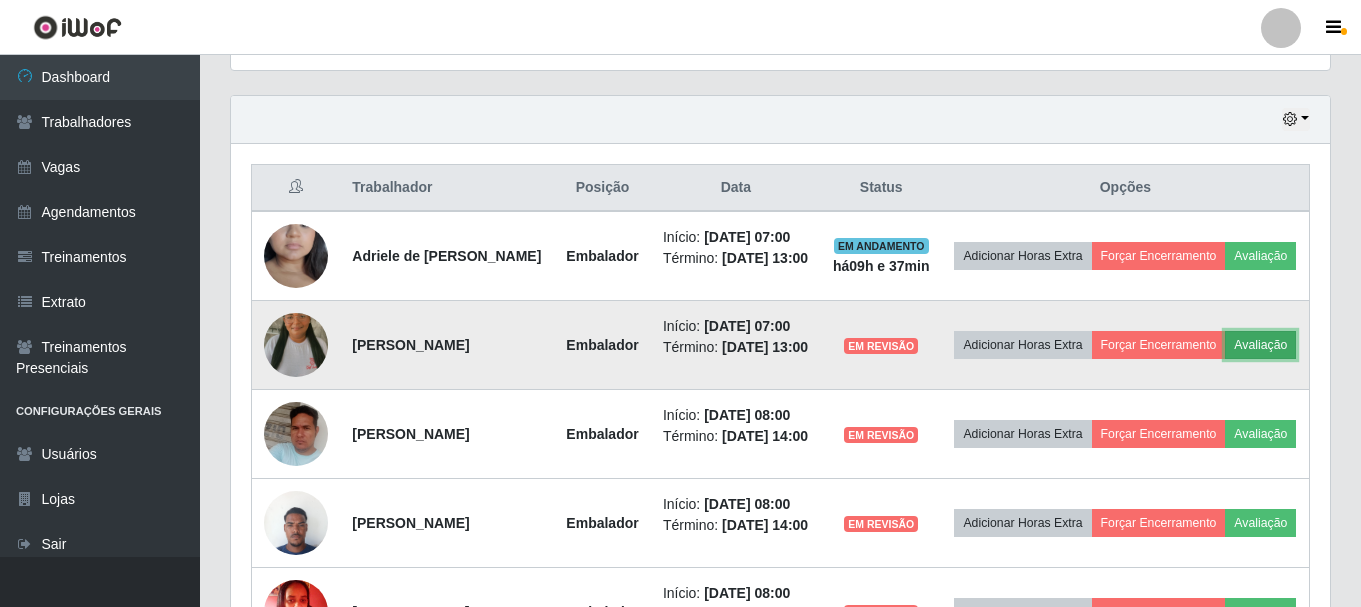 click on "Avaliação" at bounding box center [1260, 345] 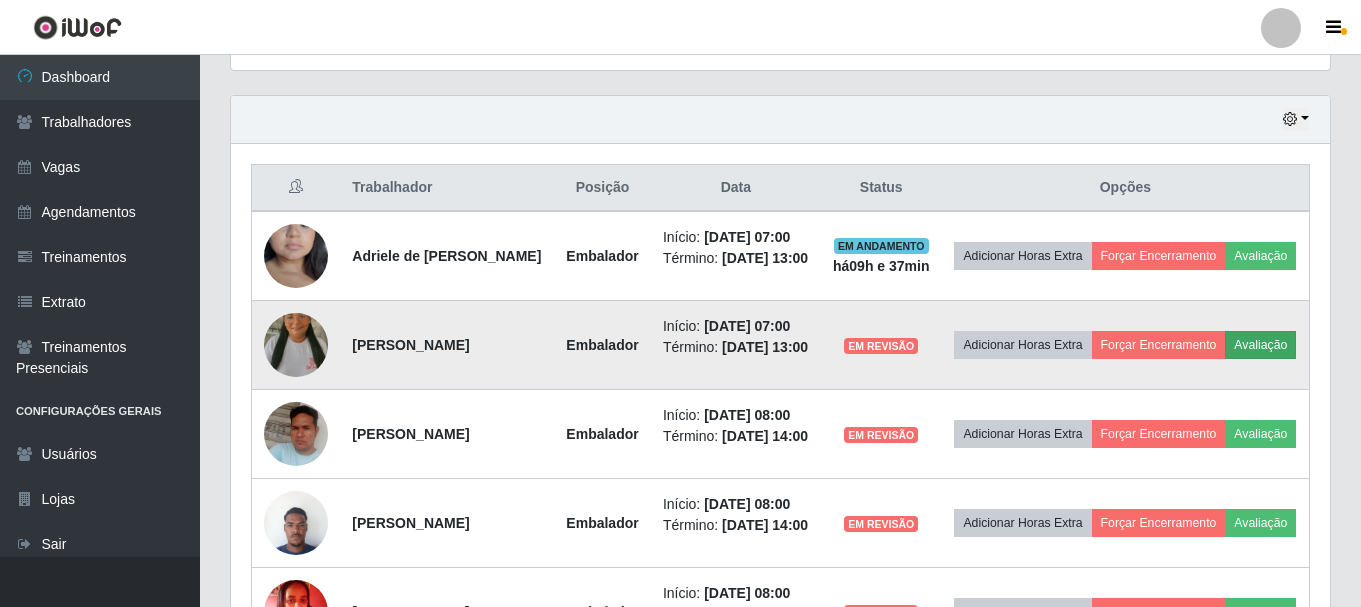 scroll, scrollTop: 999585, scrollLeft: 998911, axis: both 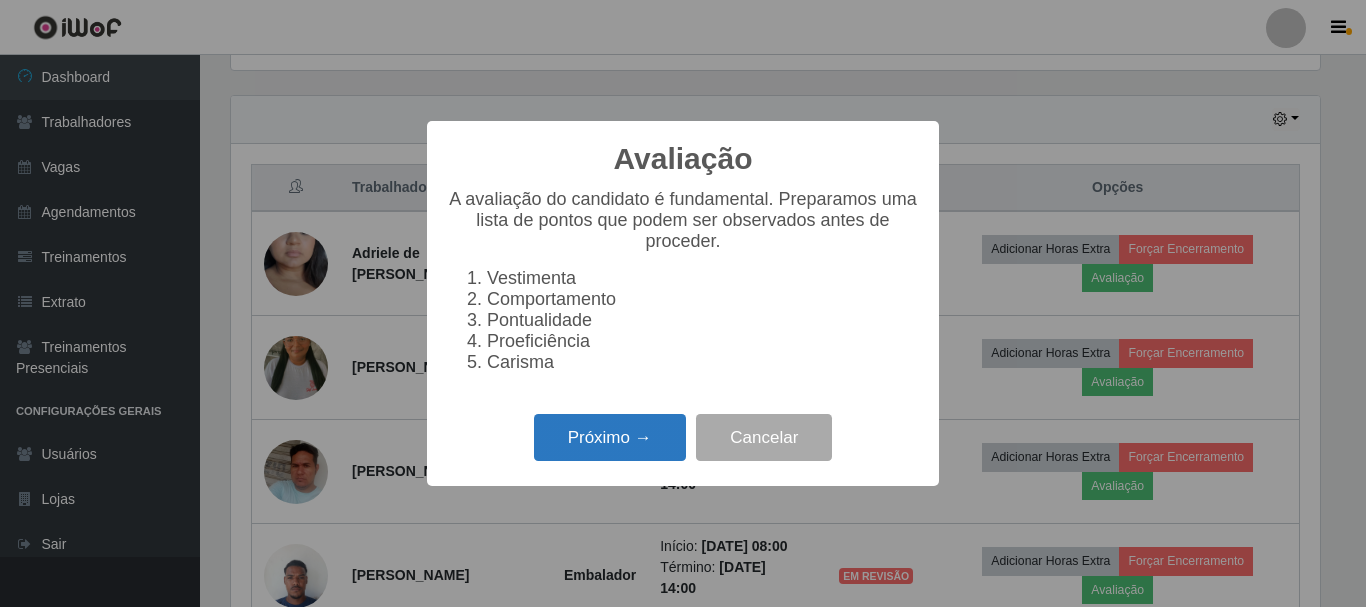 click on "Próximo →" at bounding box center [610, 437] 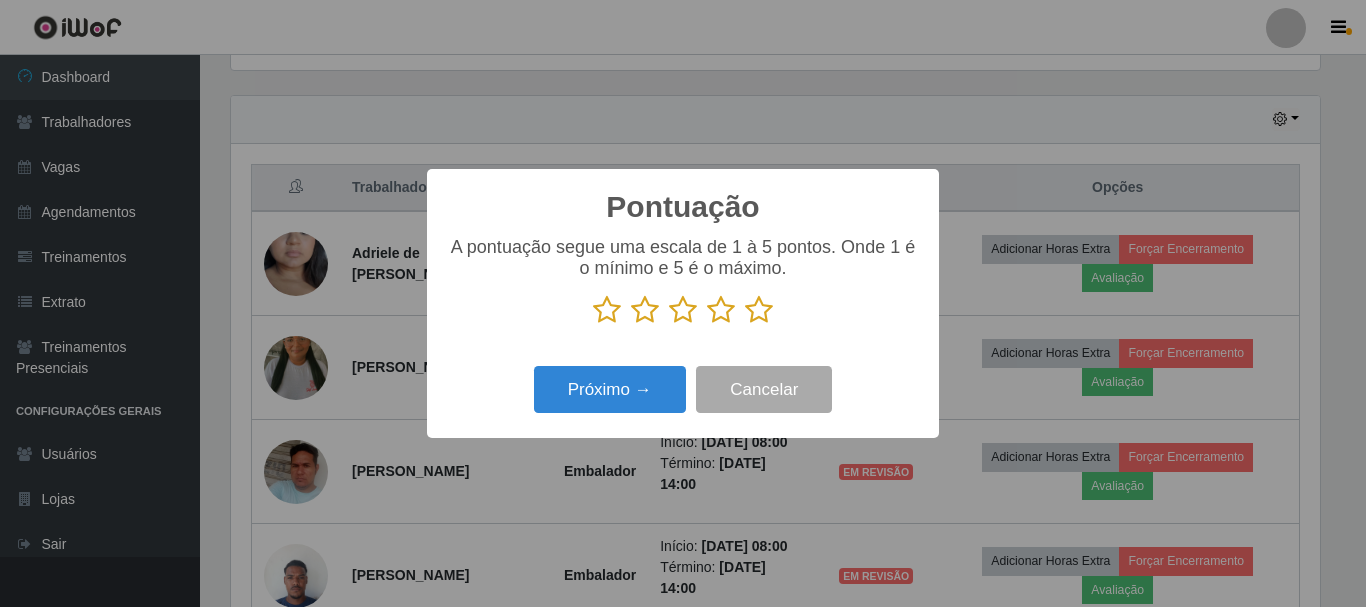 drag, startPoint x: 761, startPoint y: 307, endPoint x: 686, endPoint y: 369, distance: 97.308784 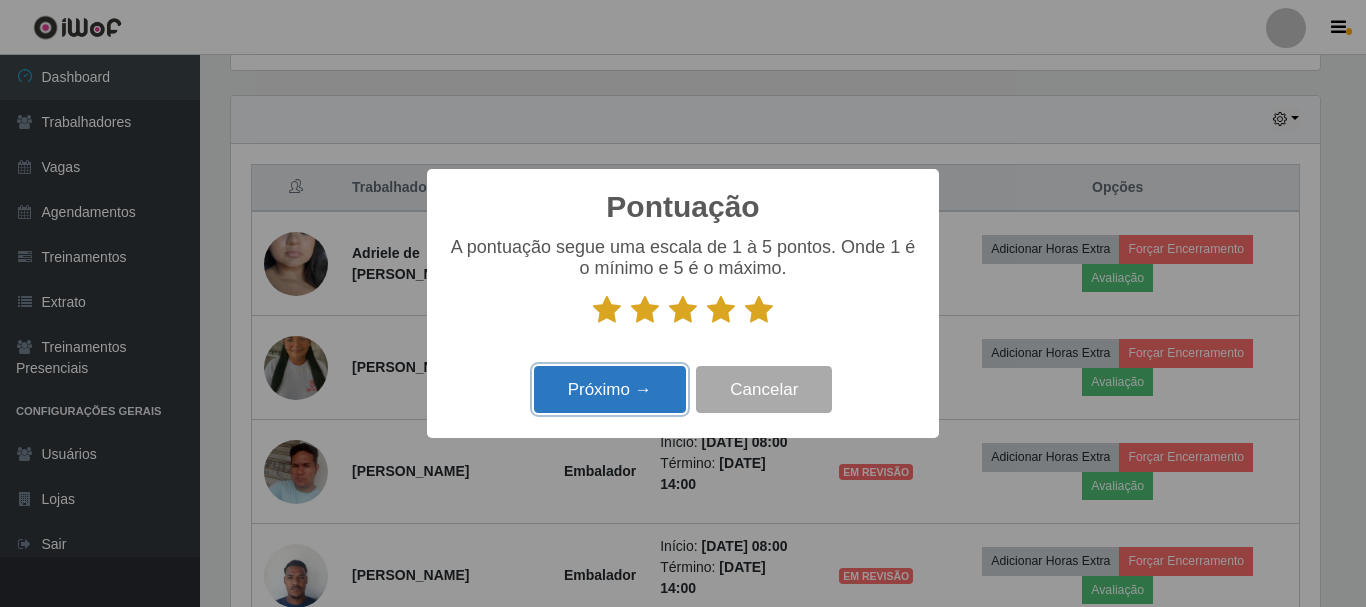 click on "Próximo →" at bounding box center (610, 389) 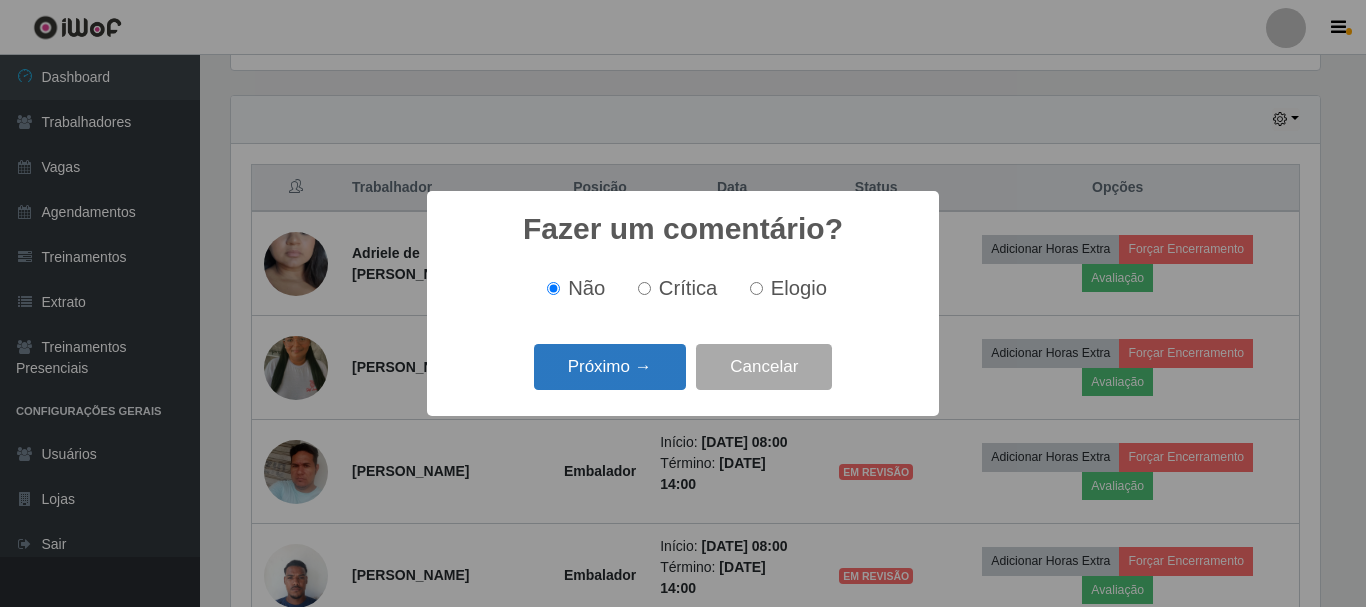 click on "Próximo →" at bounding box center [610, 367] 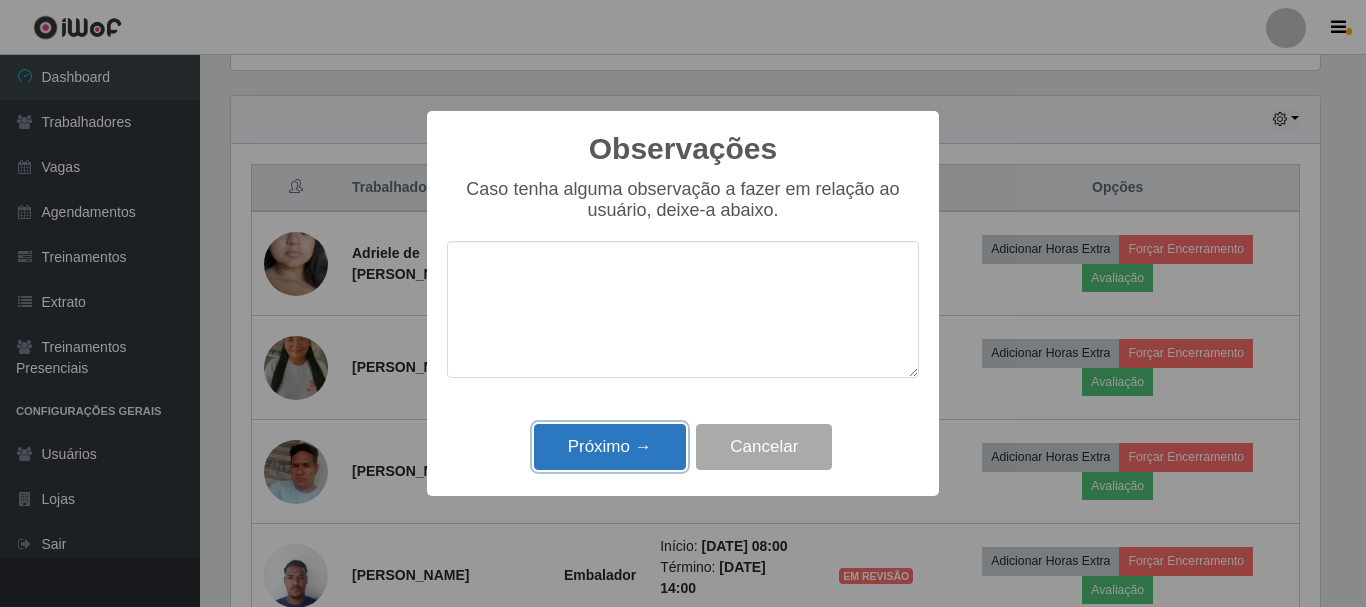 click on "Próximo →" at bounding box center [610, 447] 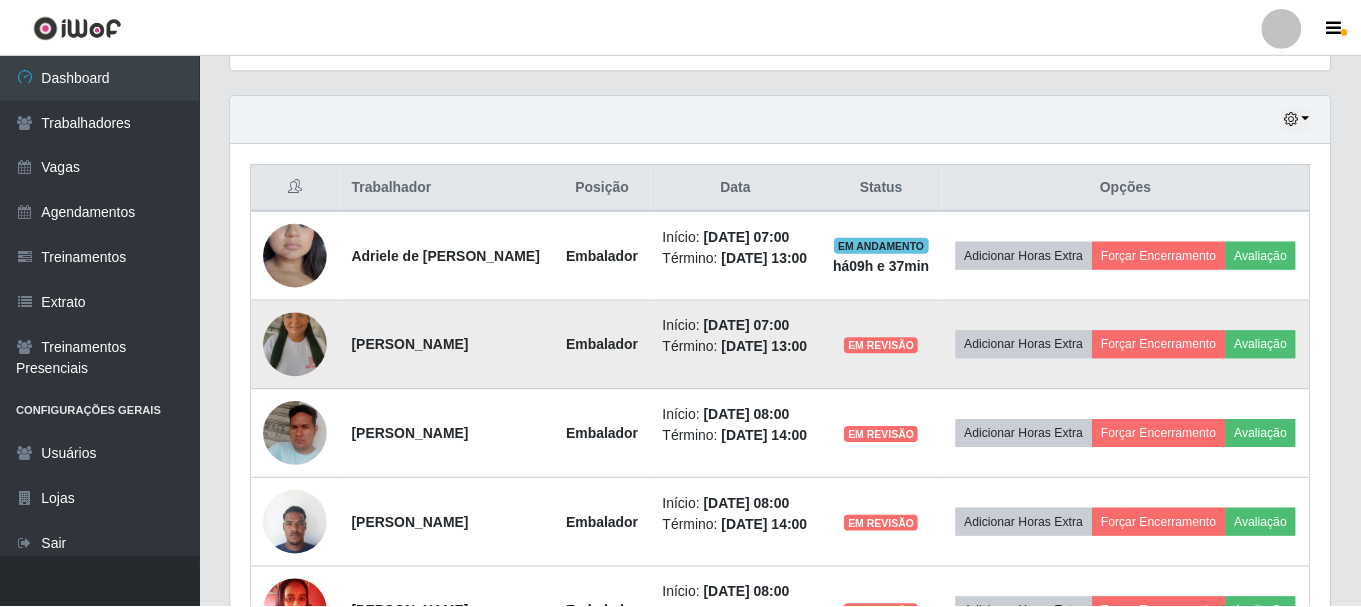scroll 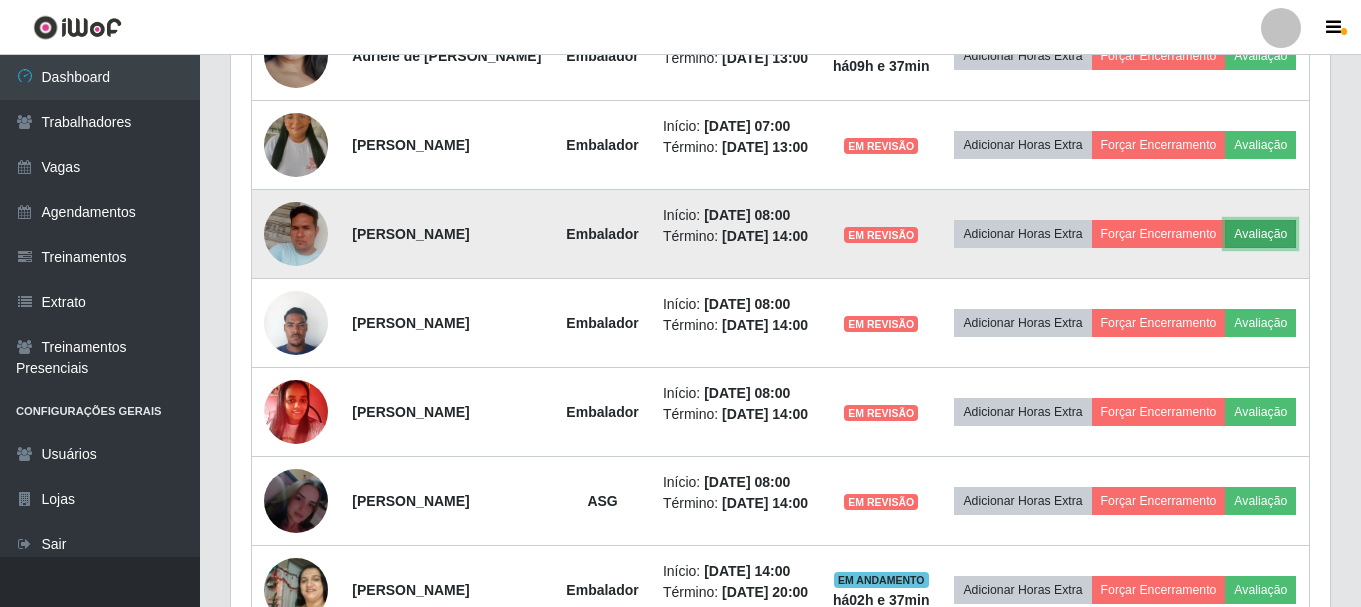 click on "Avaliação" at bounding box center (1260, 234) 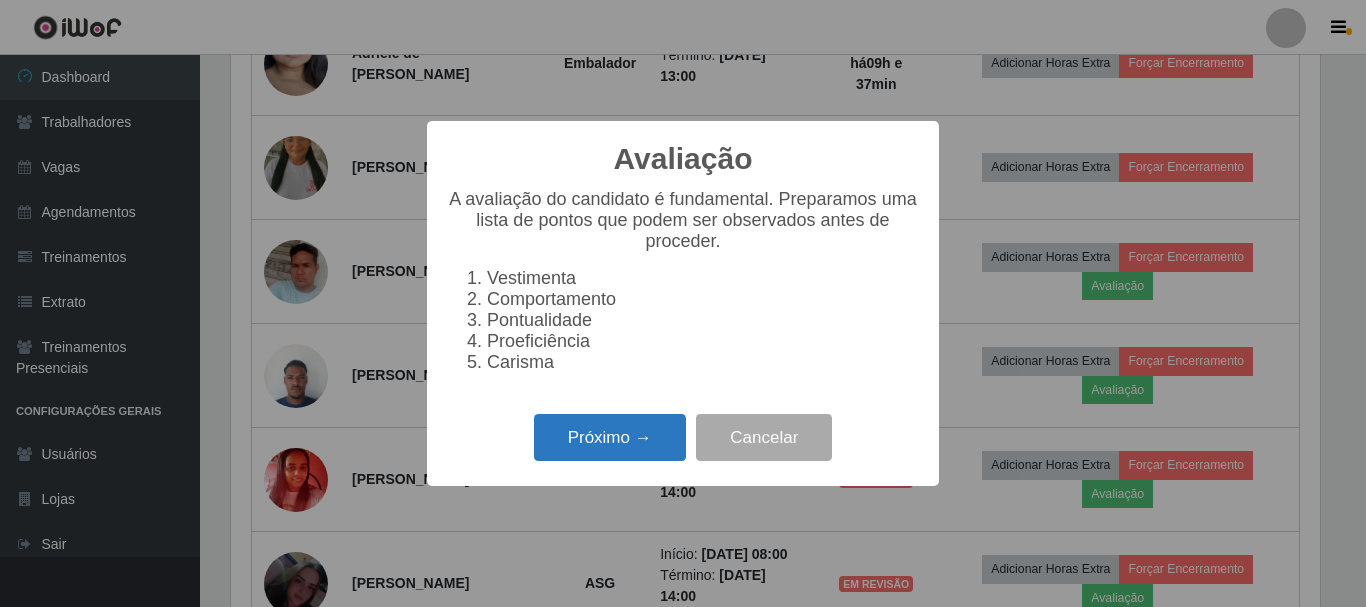 click on "Próximo →" at bounding box center (610, 437) 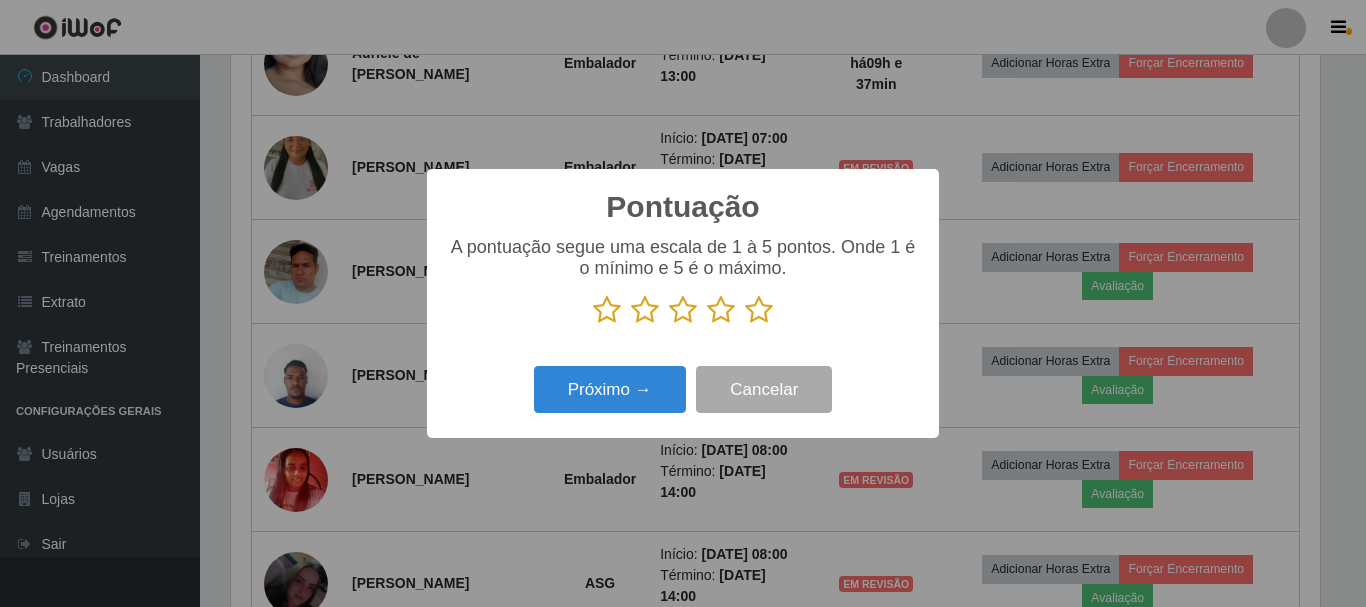 drag, startPoint x: 751, startPoint y: 314, endPoint x: 690, endPoint y: 361, distance: 77.00649 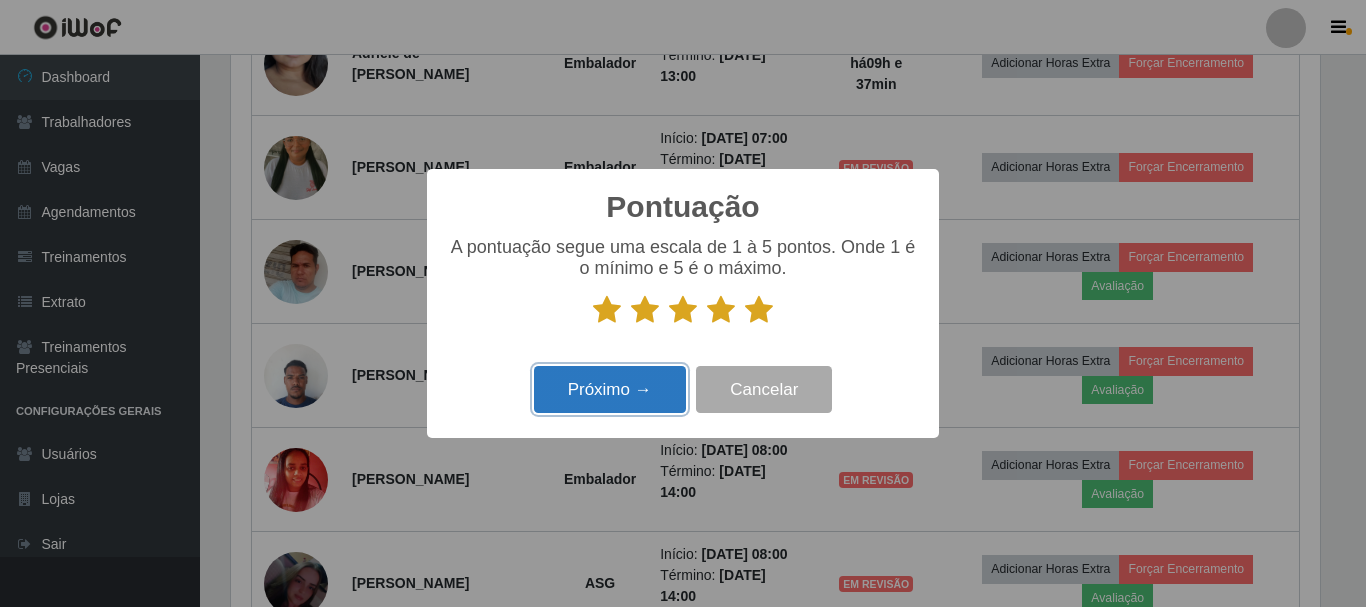 click on "Próximo →" at bounding box center (610, 389) 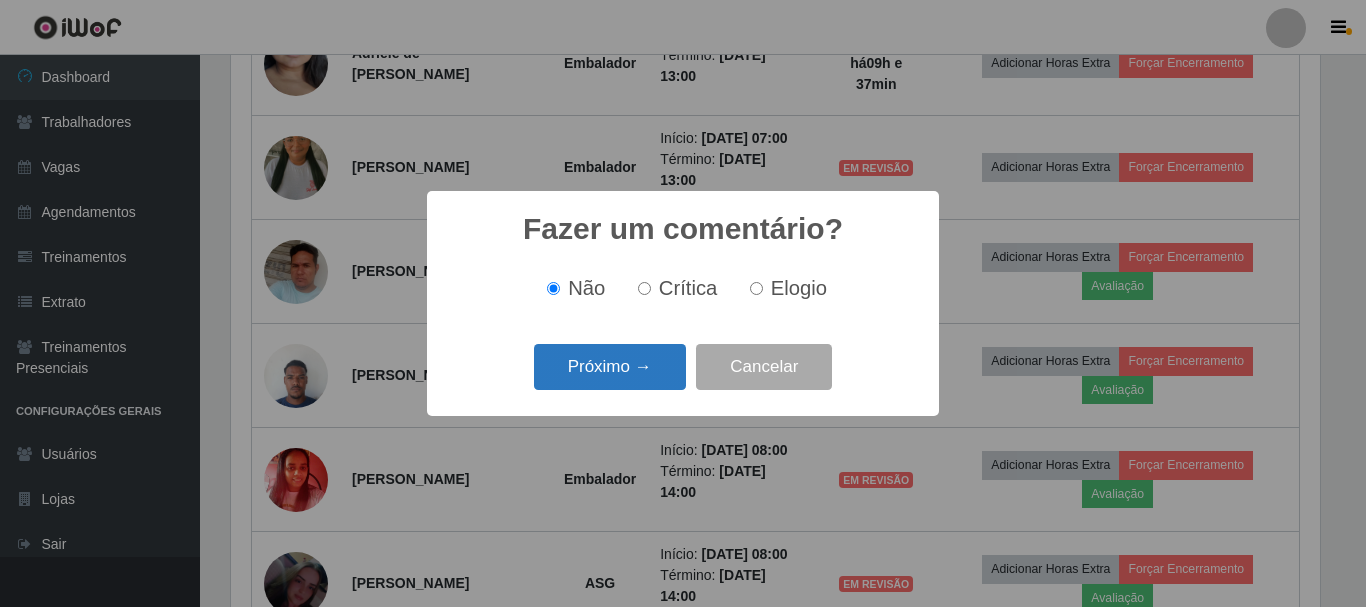 click on "Próximo →" at bounding box center [610, 367] 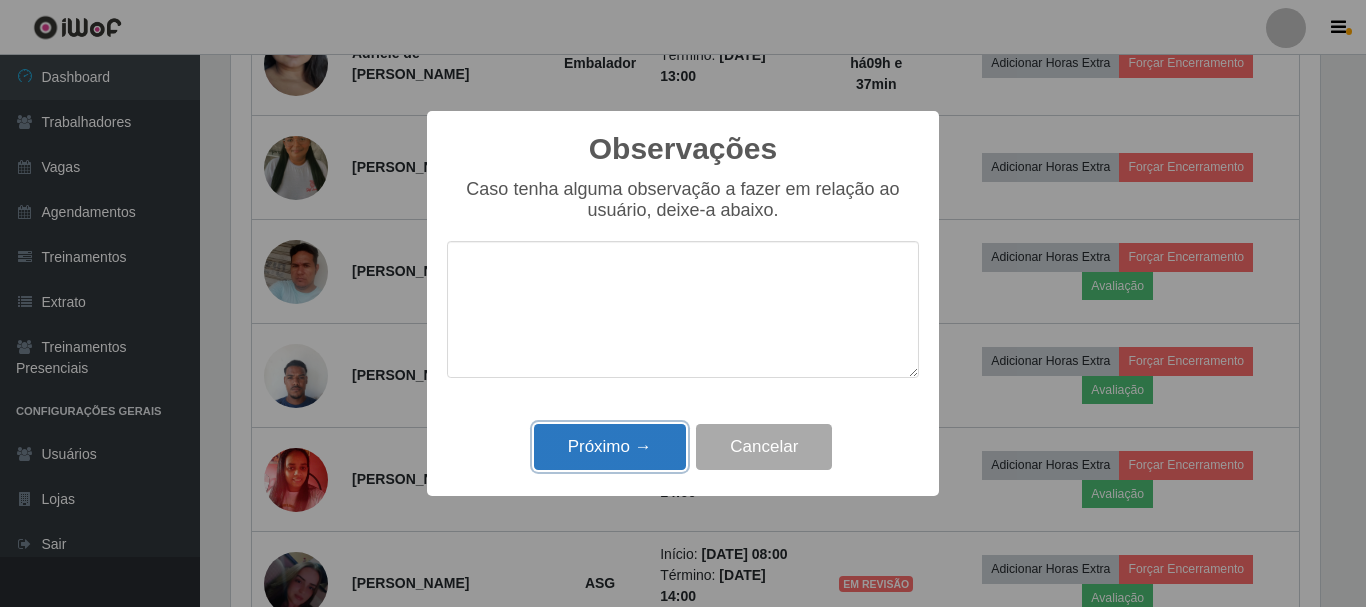 click on "Próximo →" at bounding box center (610, 447) 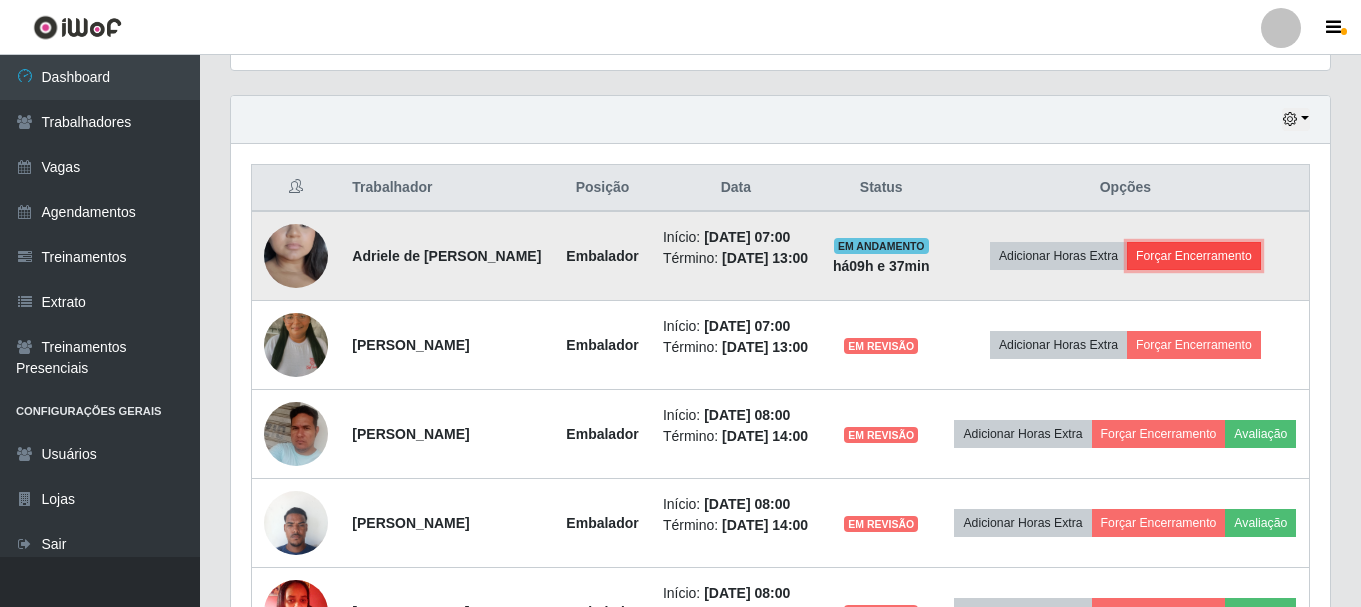 click on "Forçar Encerramento" at bounding box center (1194, 256) 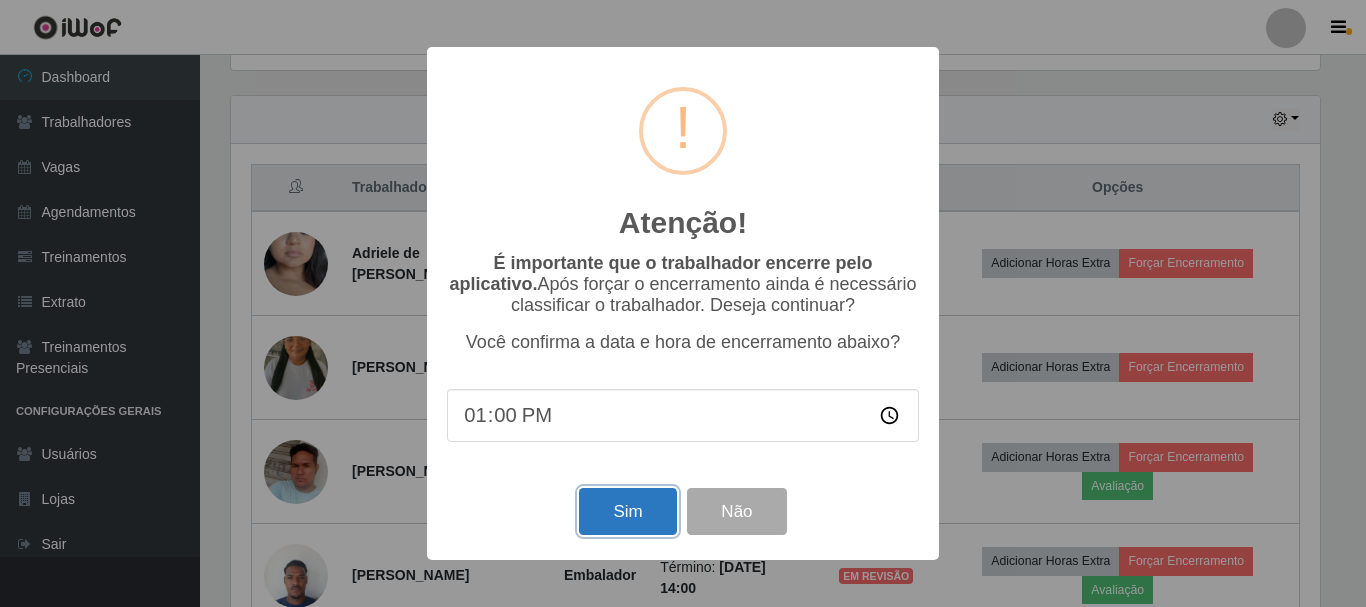 click on "Sim" at bounding box center [627, 511] 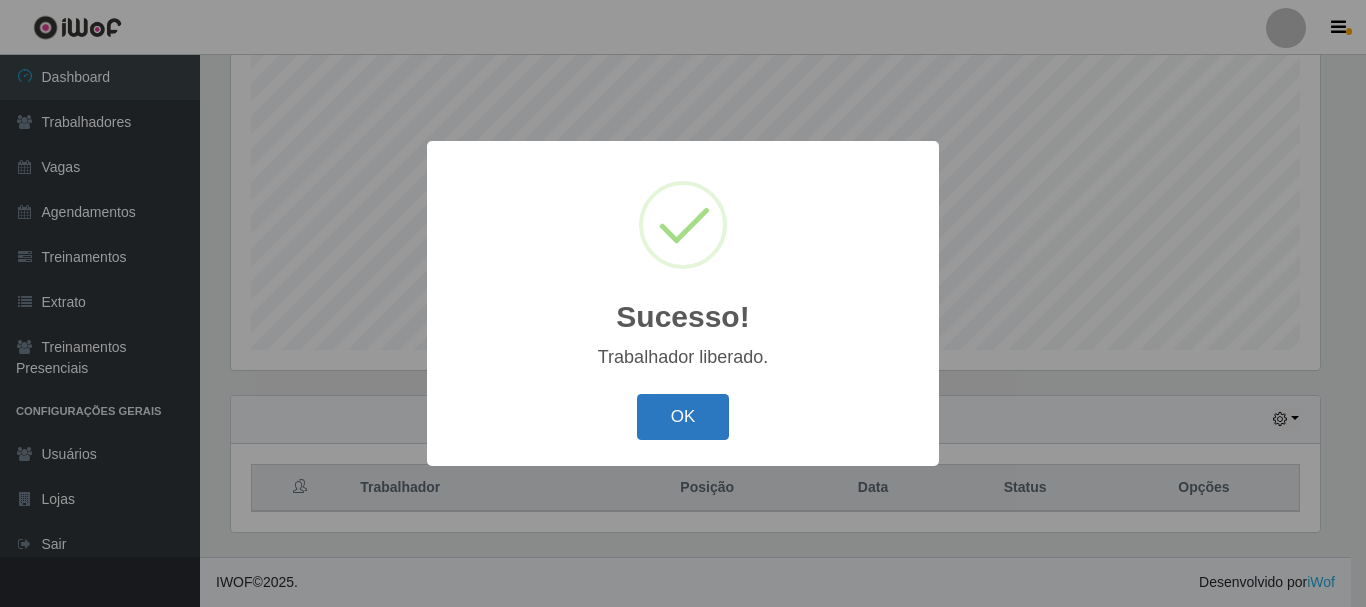 click on "OK" at bounding box center (683, 417) 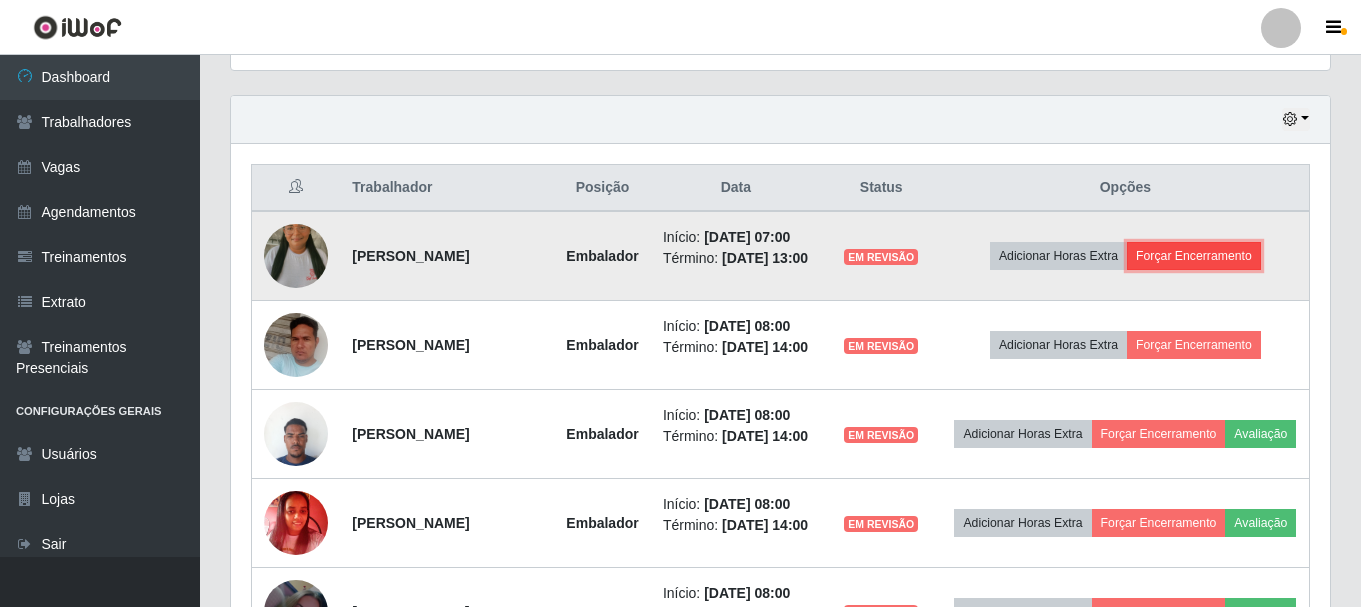 click on "Forçar Encerramento" at bounding box center (1194, 256) 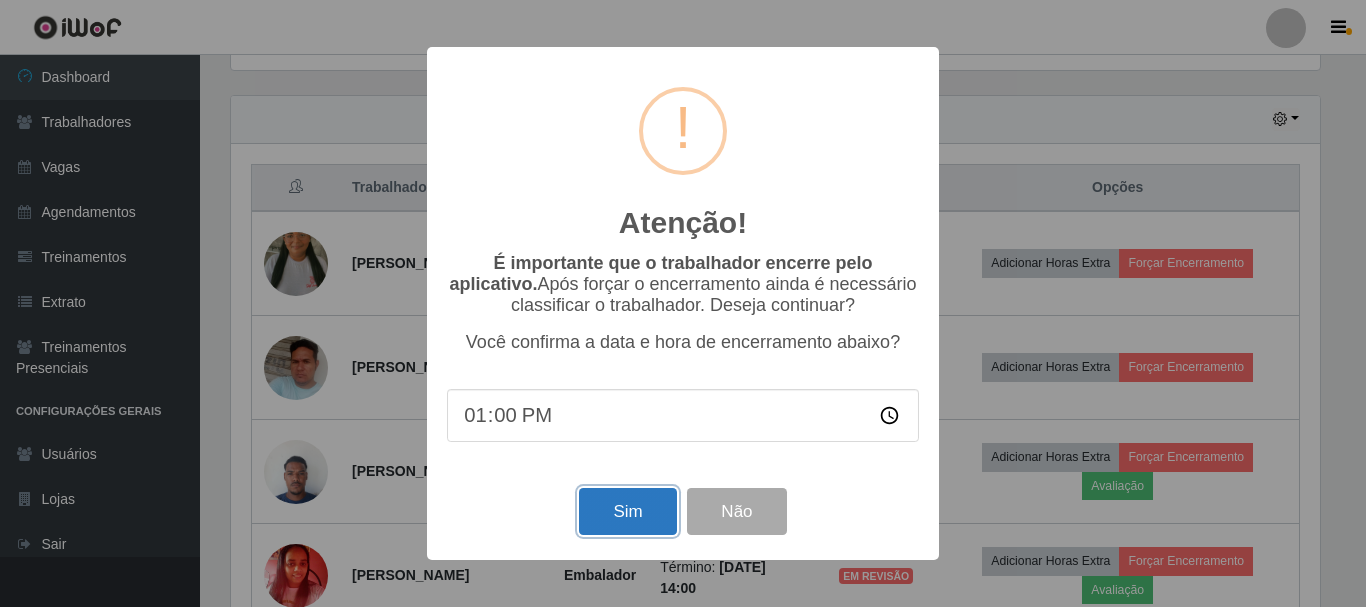 click on "Sim" at bounding box center (627, 511) 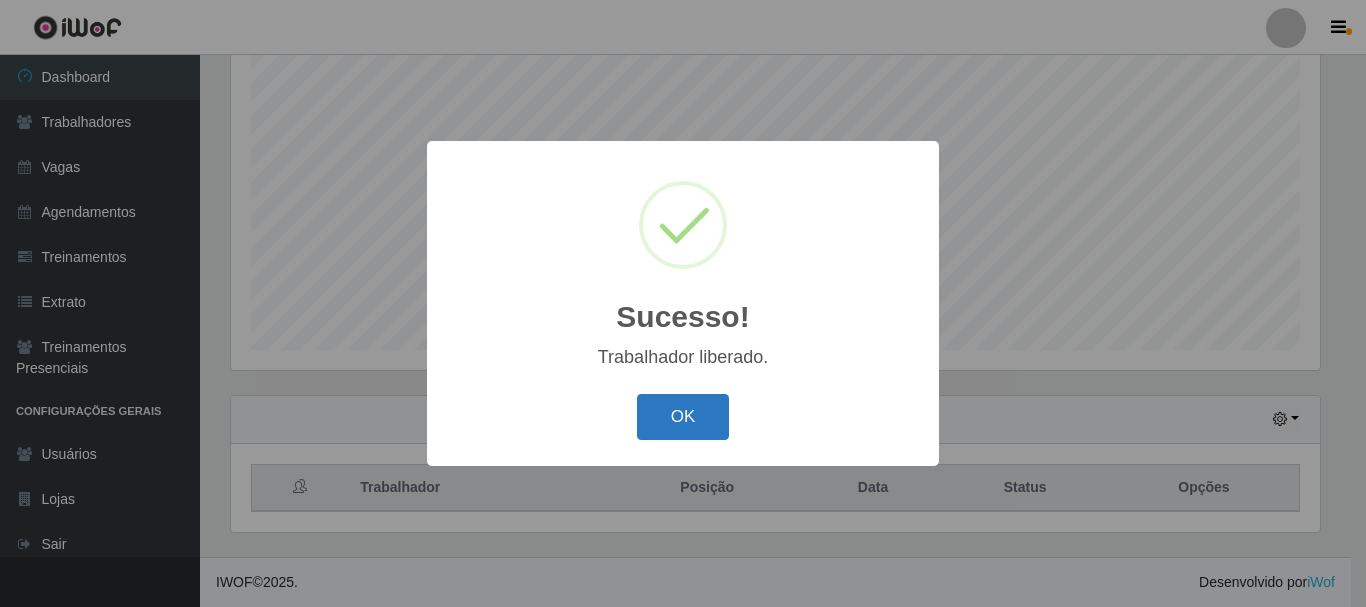 click on "OK" at bounding box center (683, 417) 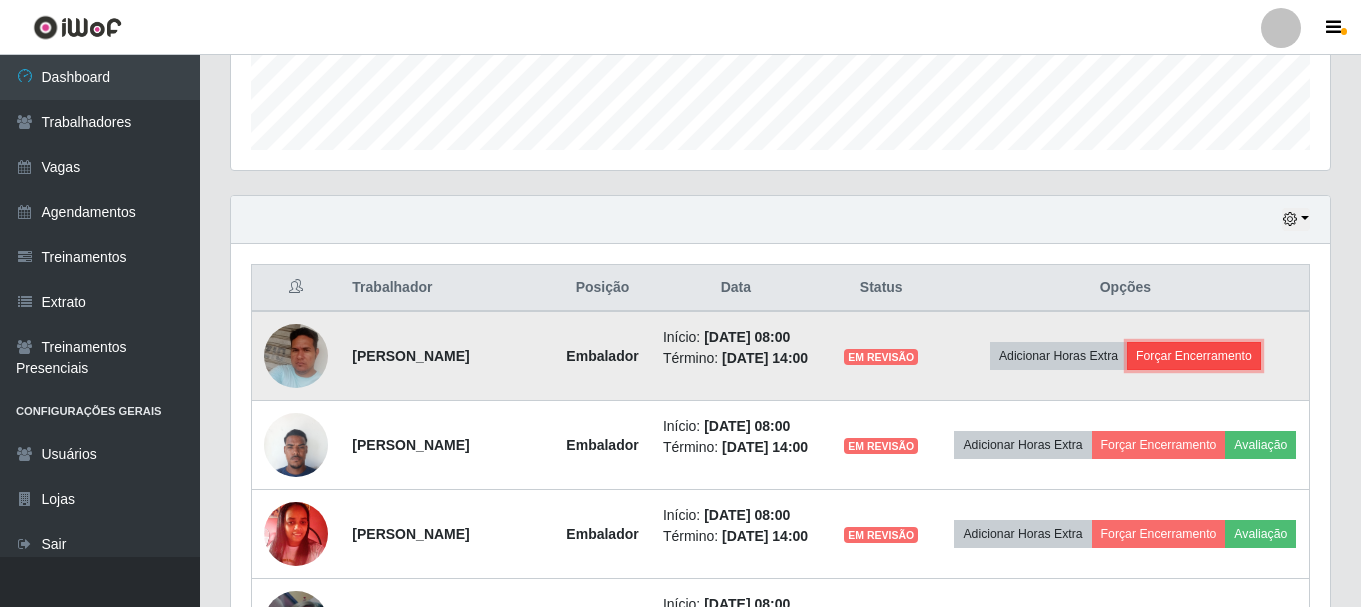 click on "Forçar Encerramento" at bounding box center (1194, 356) 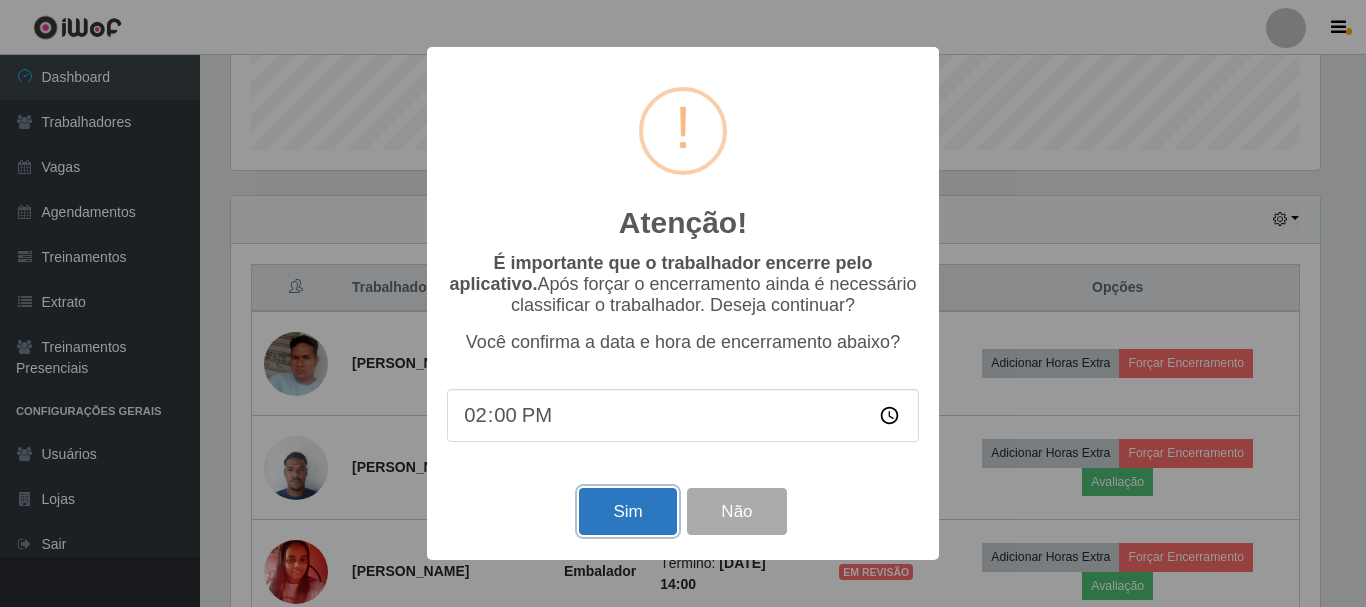 click on "Sim" at bounding box center [627, 511] 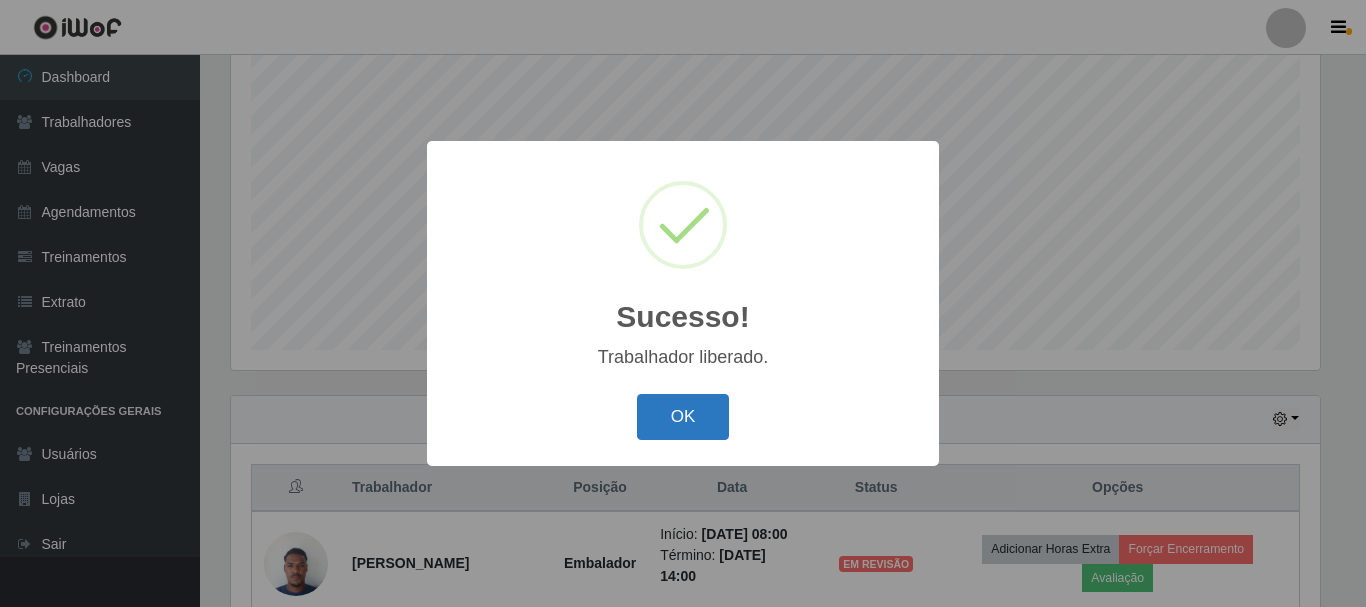 click on "OK" at bounding box center (683, 417) 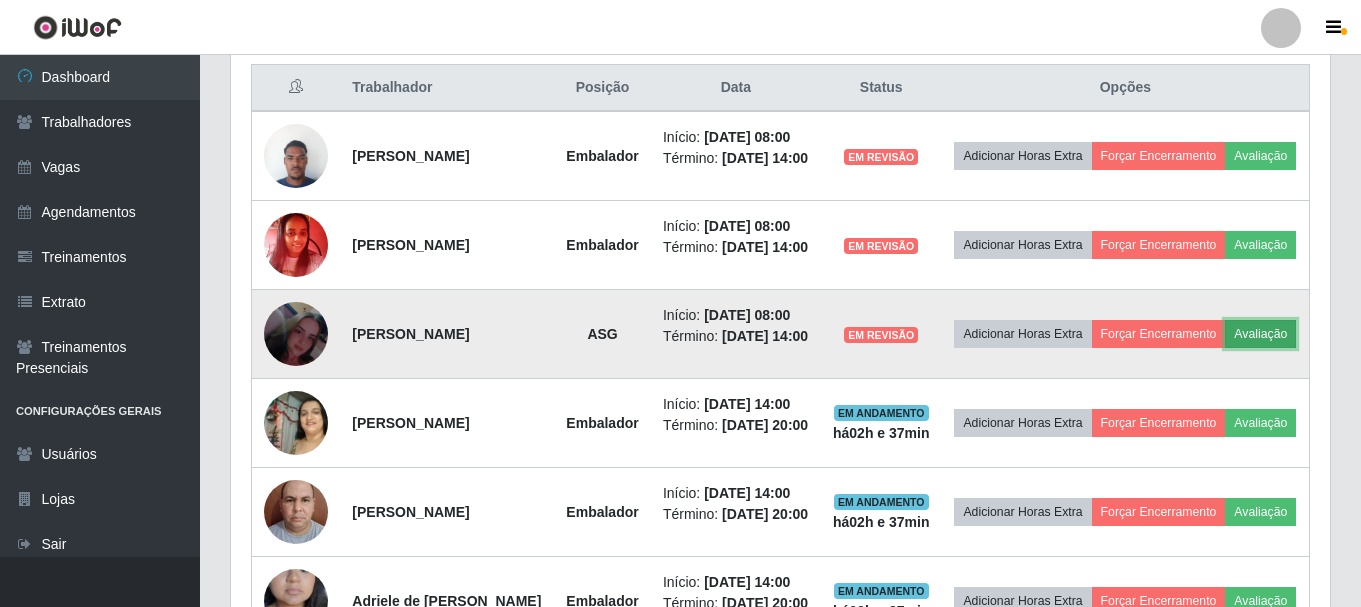 click on "Avaliação" at bounding box center (1260, 334) 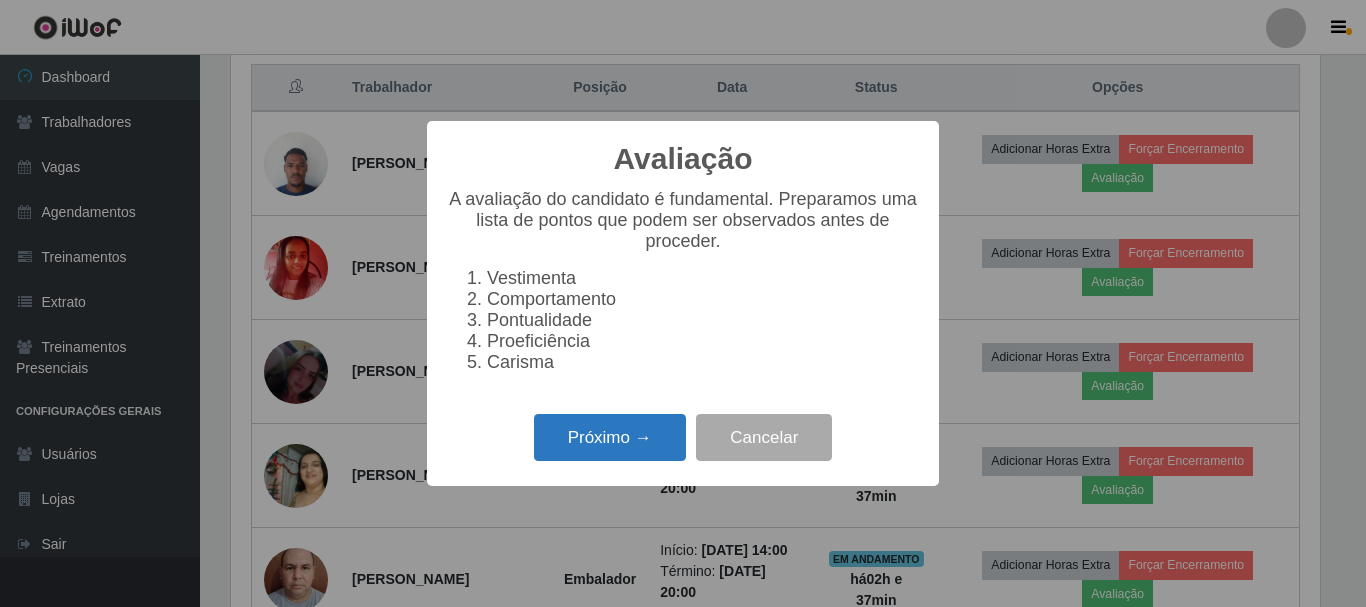 click on "Próximo →" at bounding box center [610, 437] 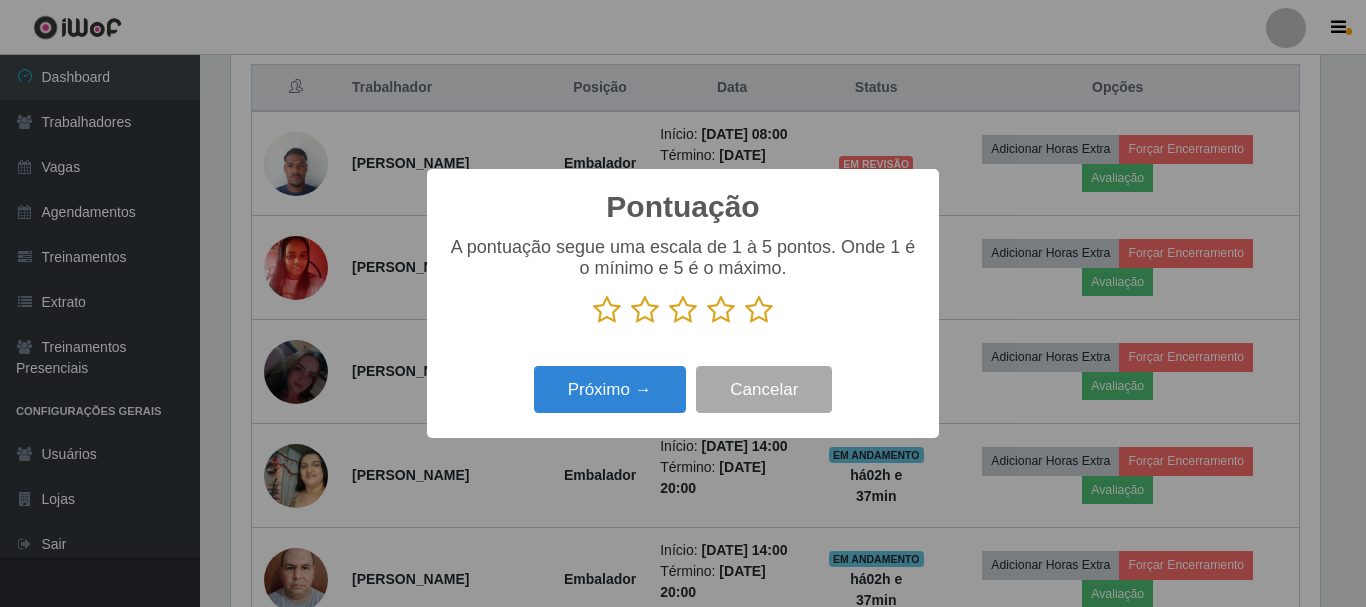 click at bounding box center (759, 310) 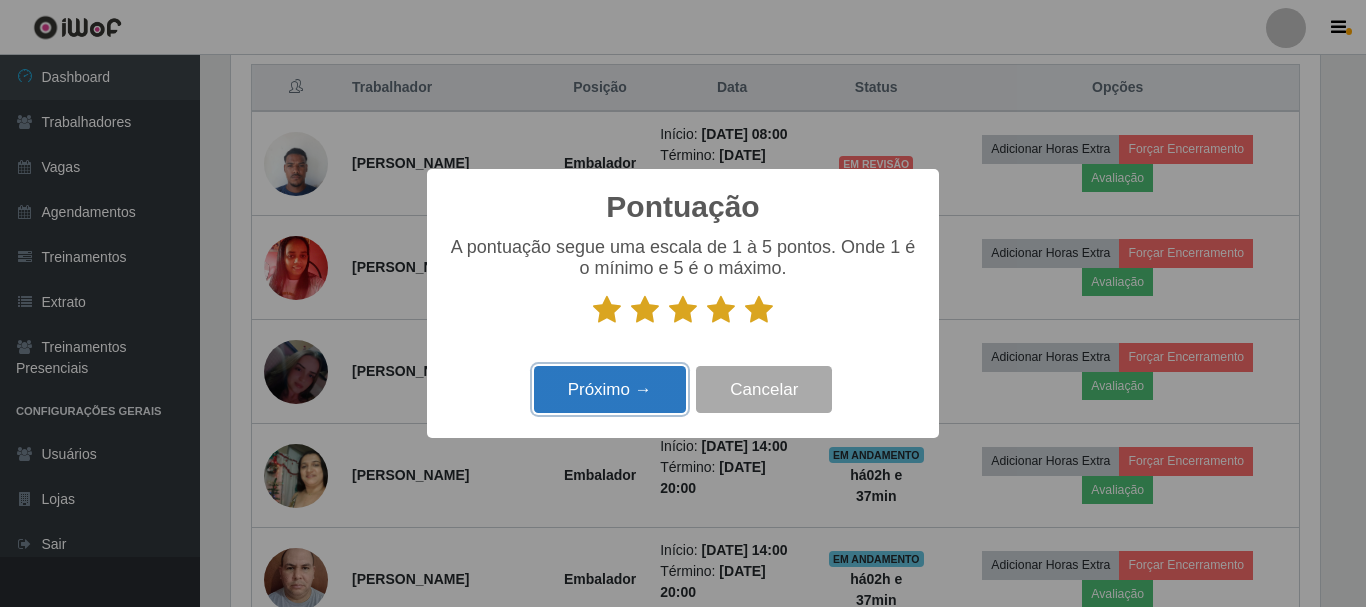 click on "Próximo →" at bounding box center (610, 389) 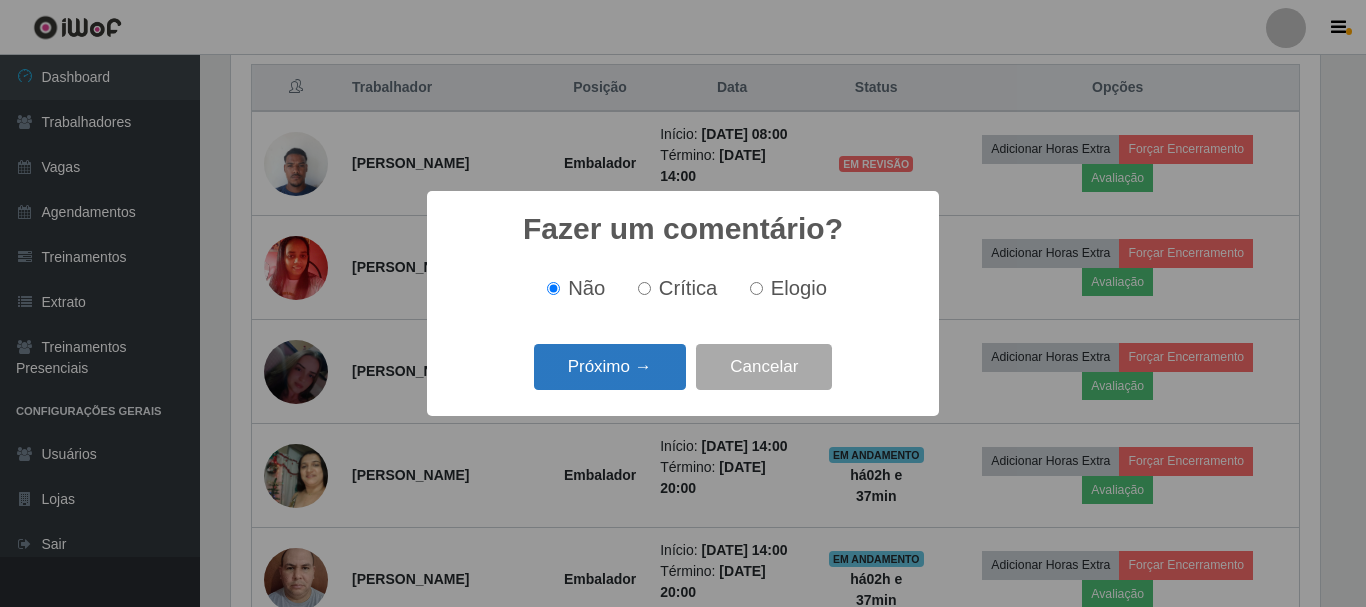 click on "Próximo →" at bounding box center (610, 367) 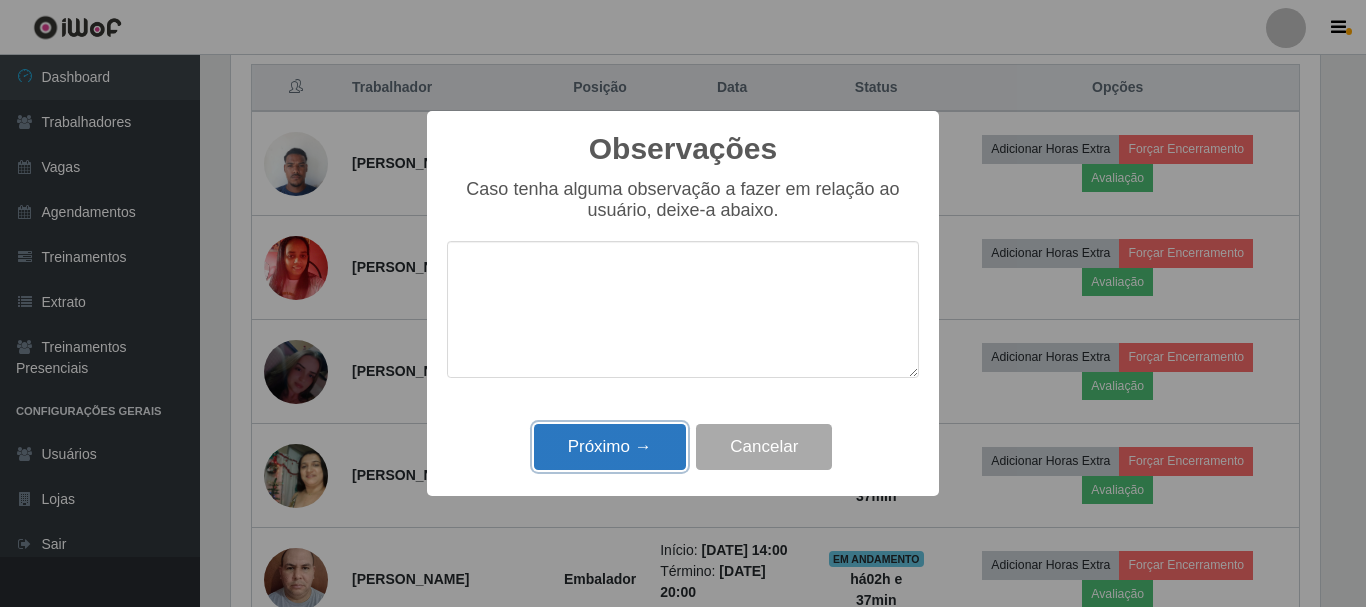 click on "Próximo →" at bounding box center (610, 447) 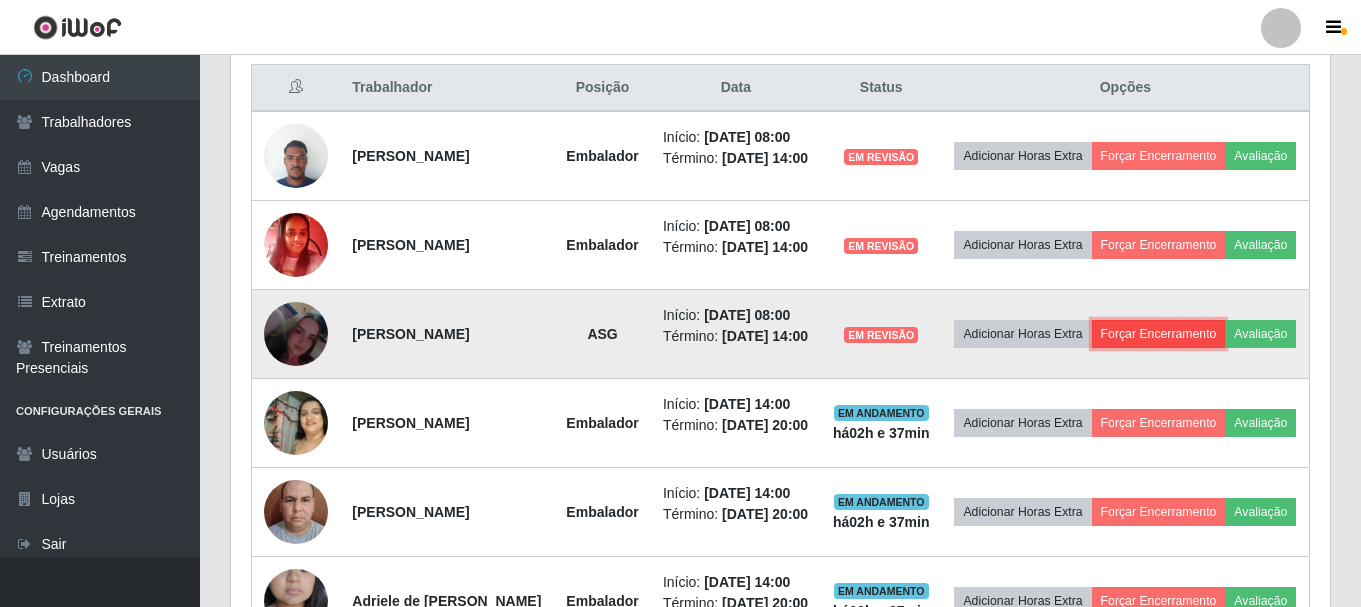 click on "Forçar Encerramento" at bounding box center (1159, 334) 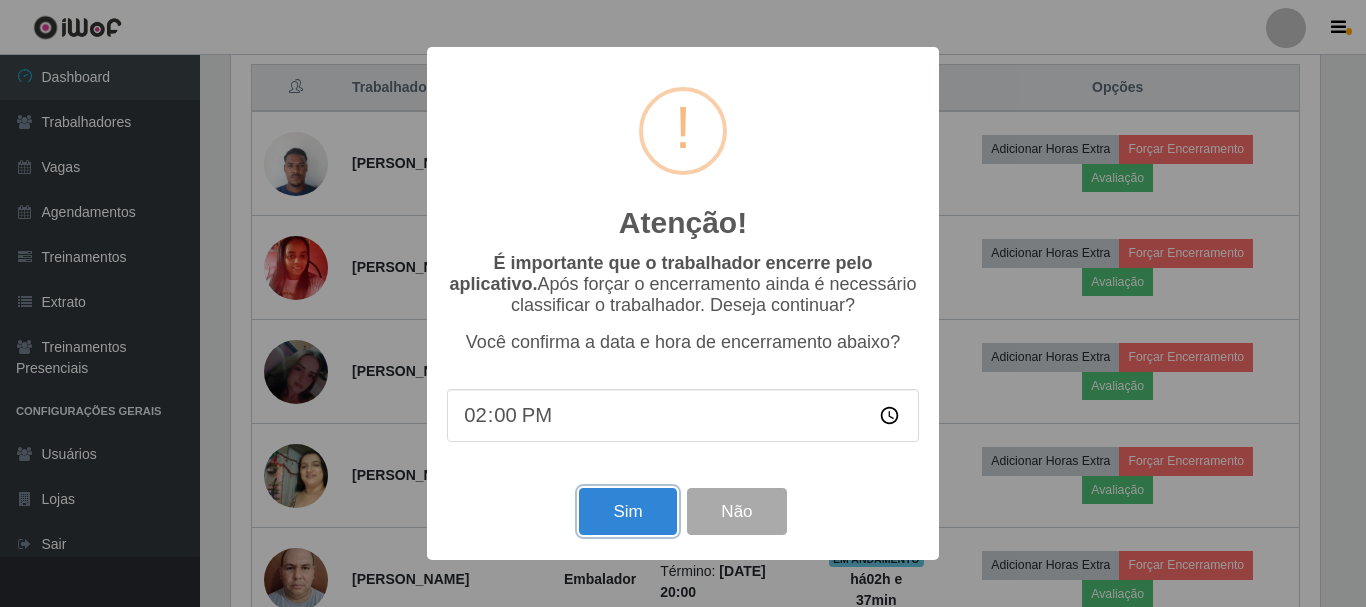 click on "Sim" at bounding box center (627, 511) 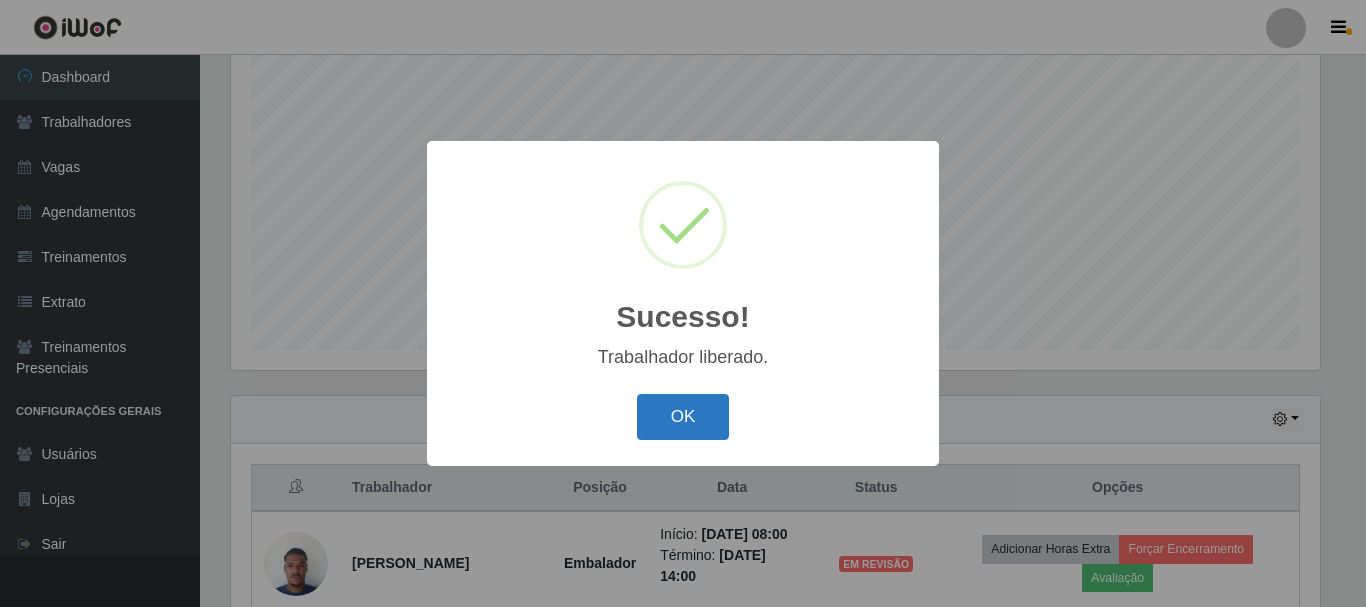 click on "OK" at bounding box center (683, 417) 